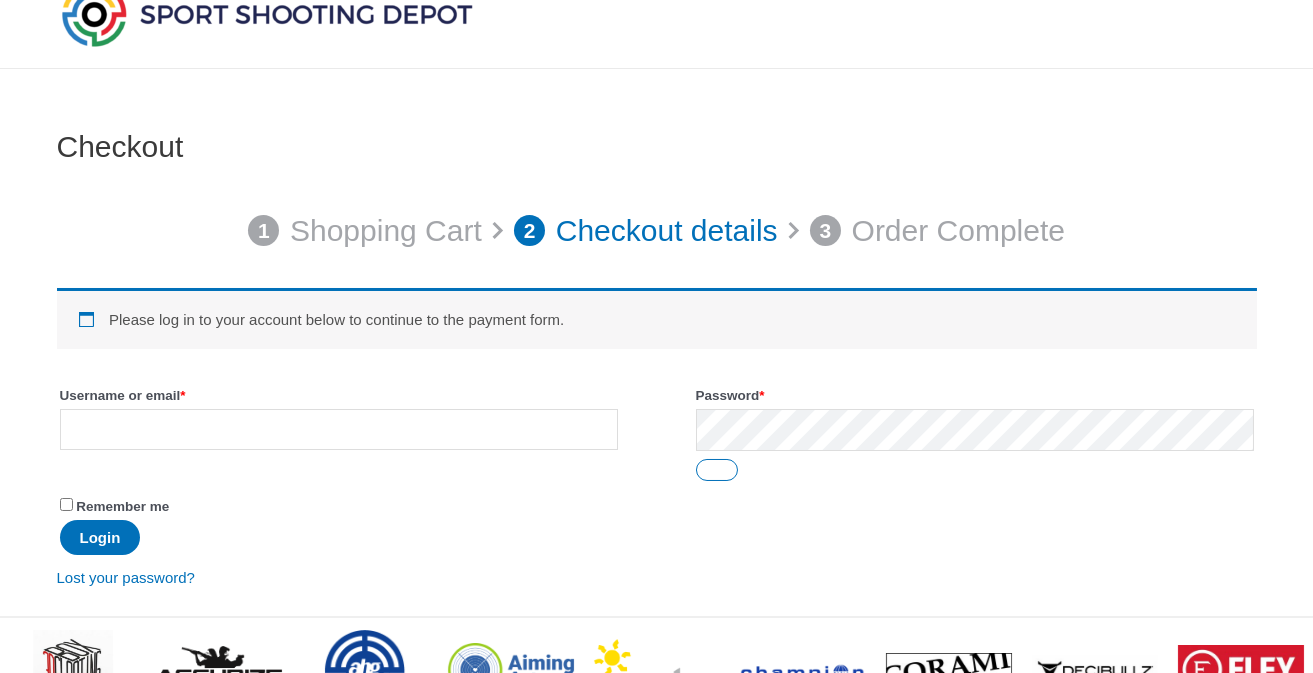scroll, scrollTop: 200, scrollLeft: 0, axis: vertical 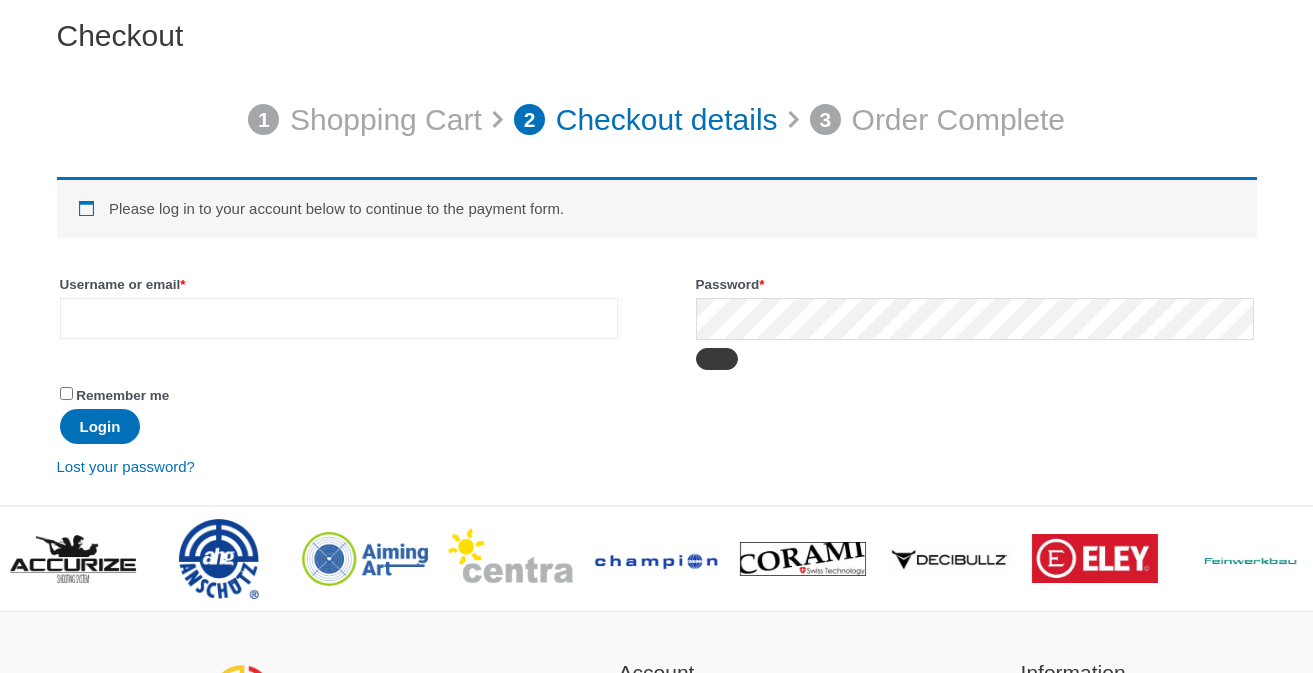 type on "**********" 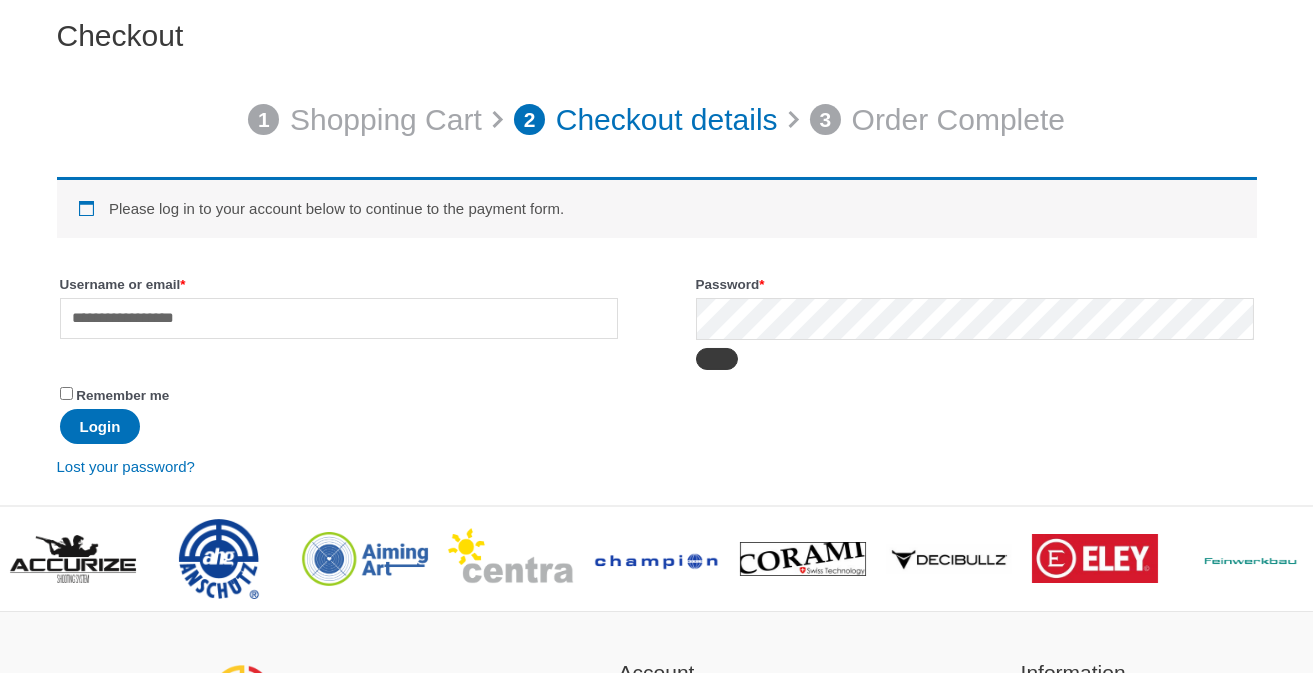click at bounding box center (717, 359) 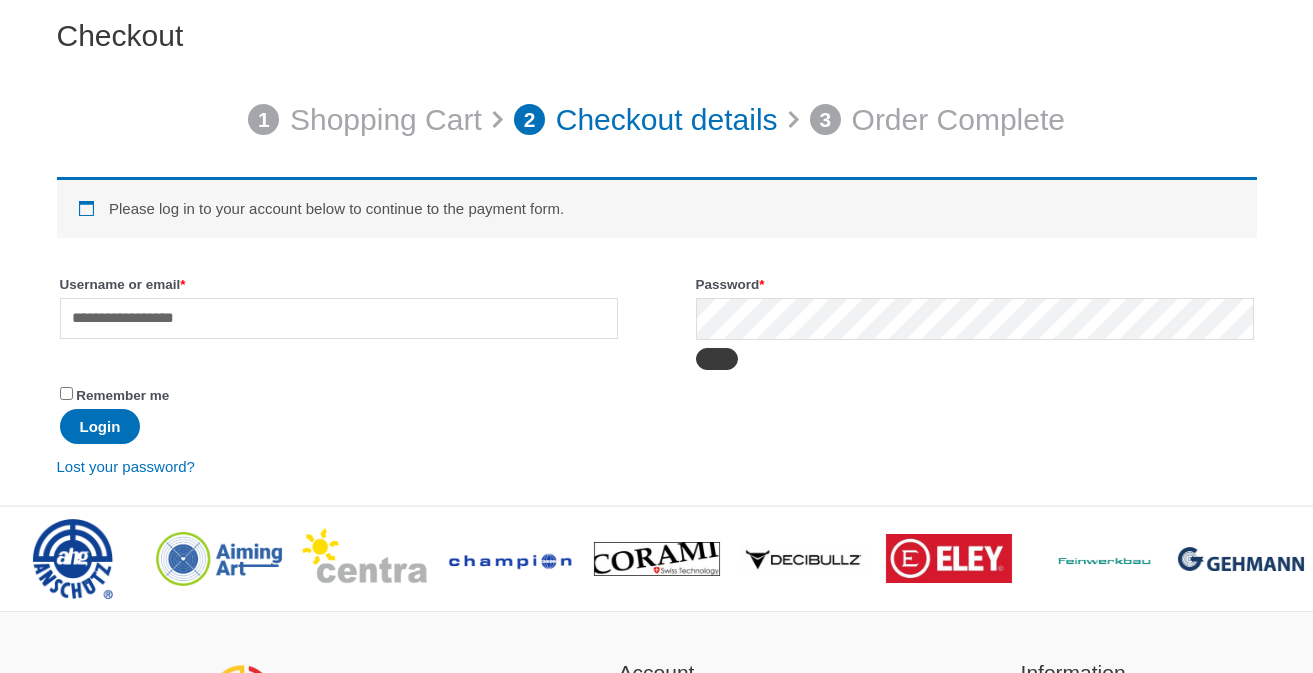 click at bounding box center [717, 359] 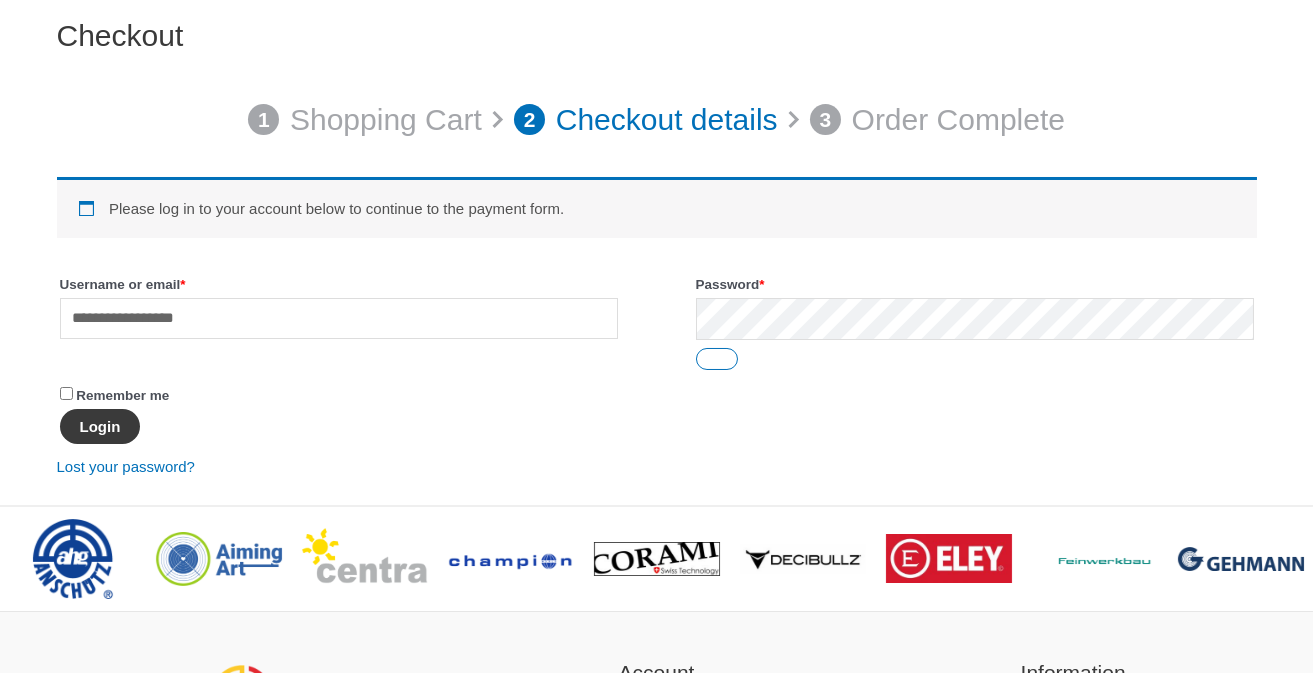 click on "Login" at bounding box center [100, 426] 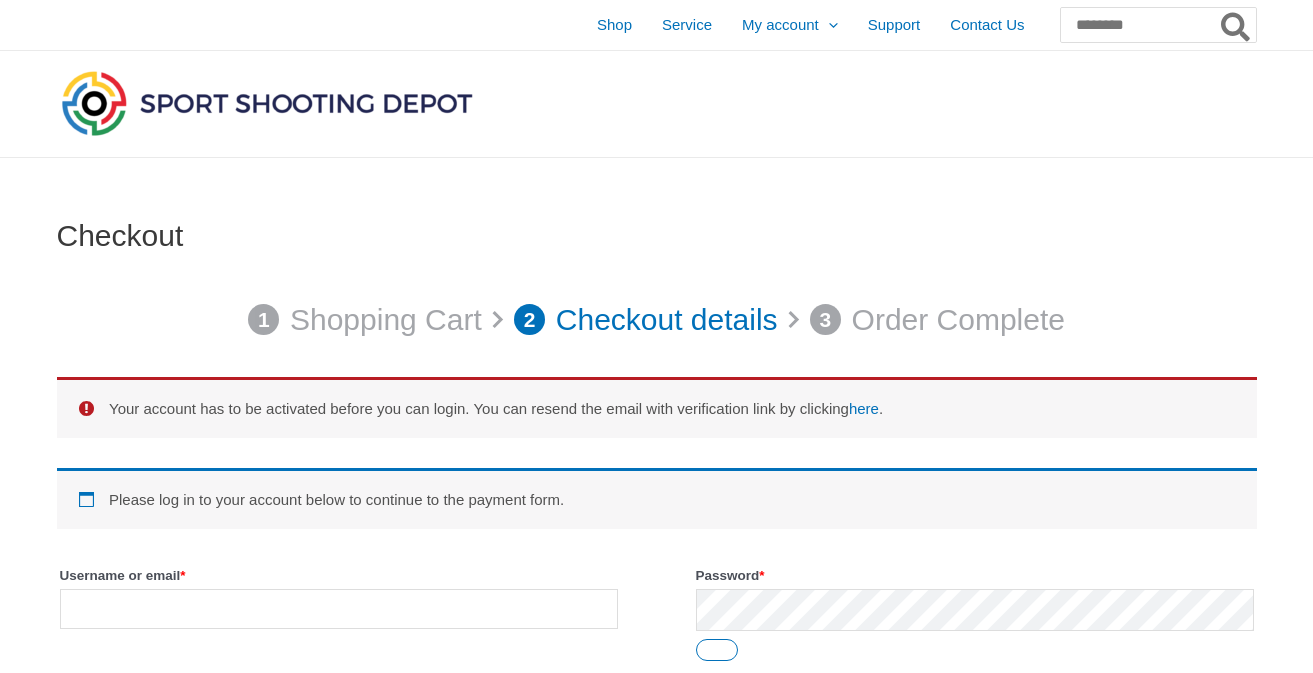 scroll, scrollTop: 0, scrollLeft: 0, axis: both 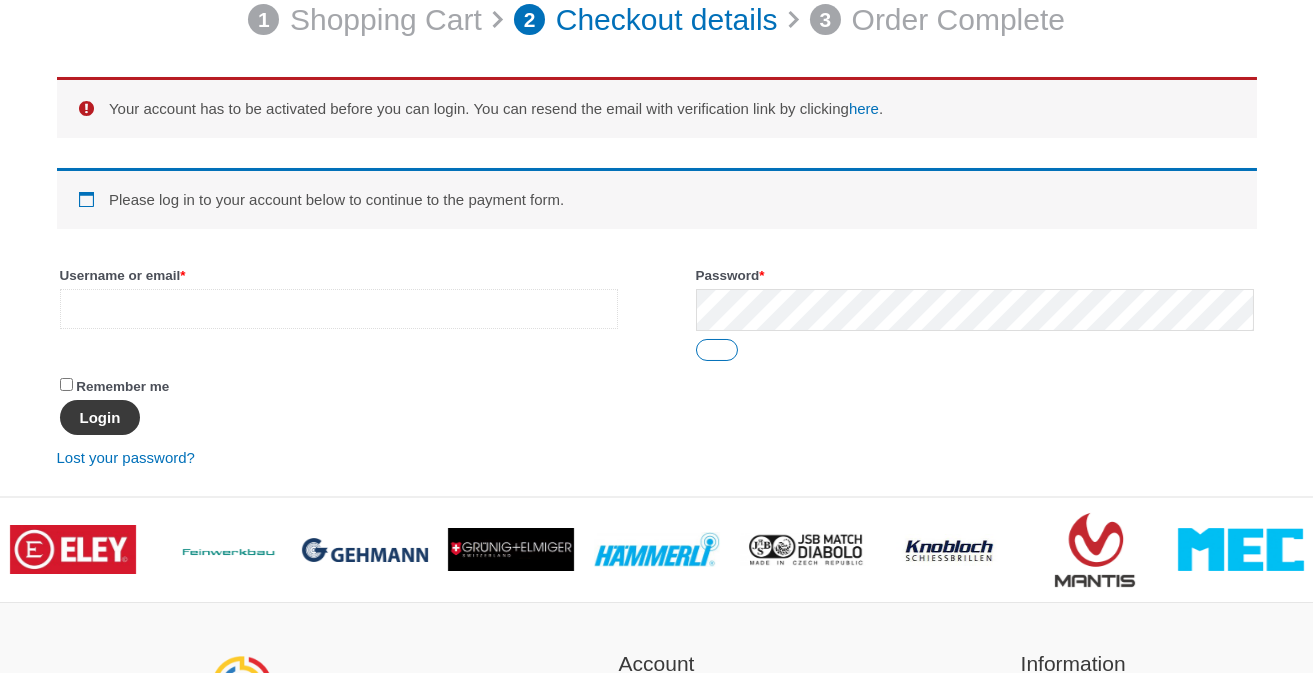 type on "**********" 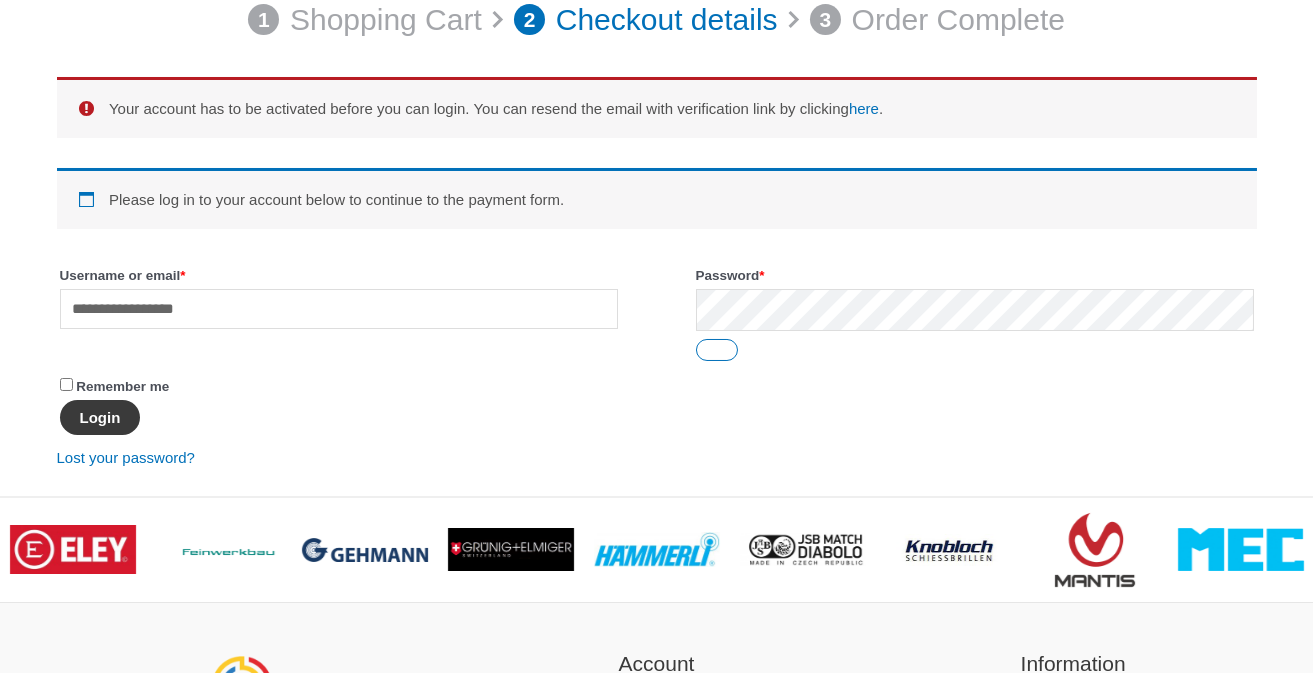 click on "Login" at bounding box center (100, 417) 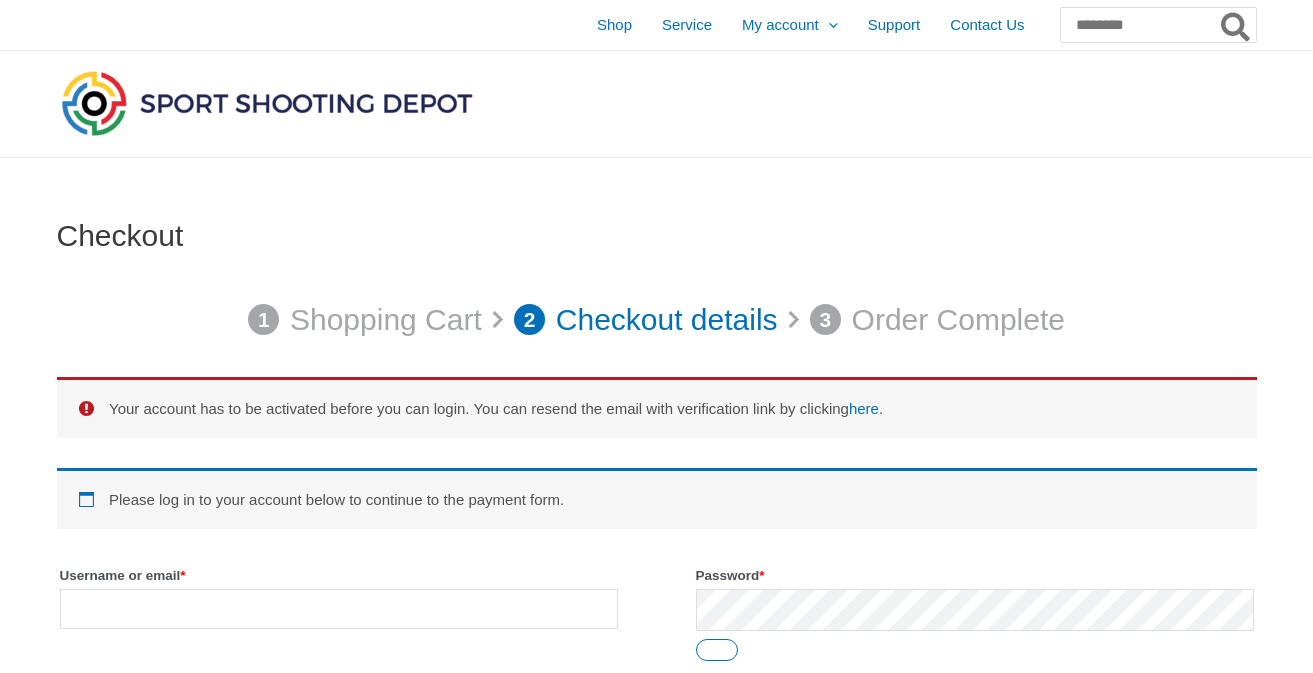 scroll, scrollTop: 0, scrollLeft: 0, axis: both 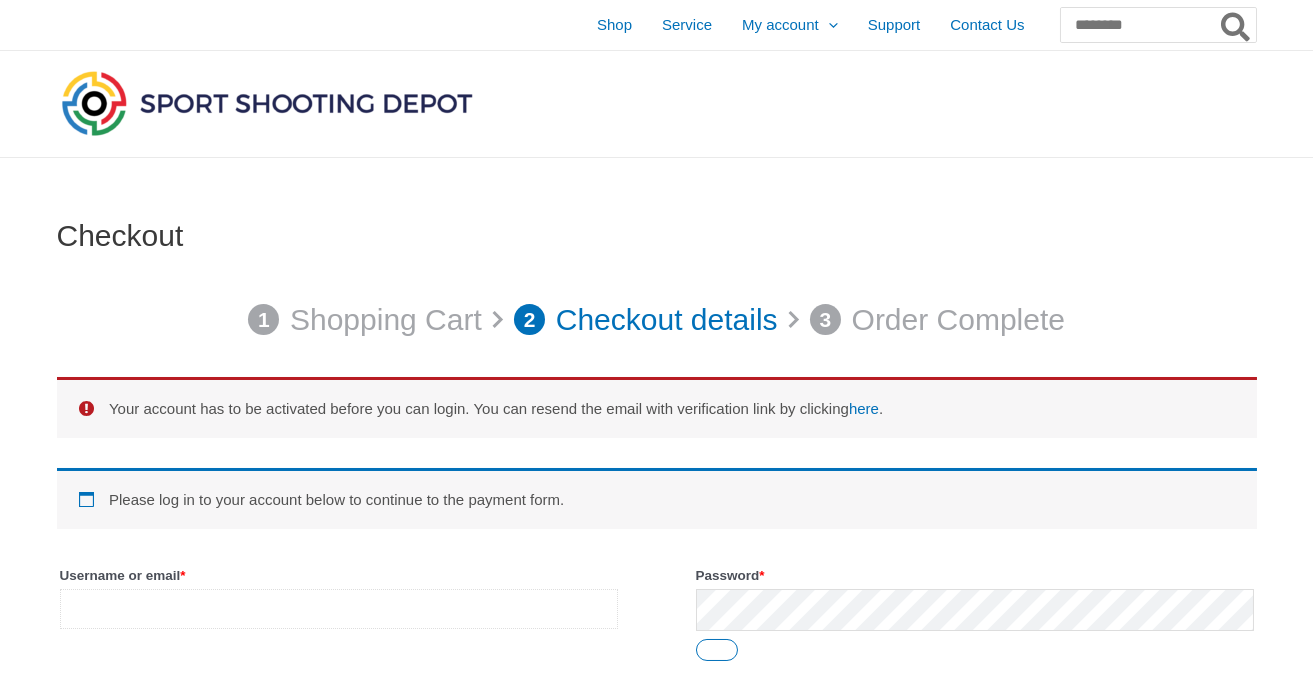 type on "**********" 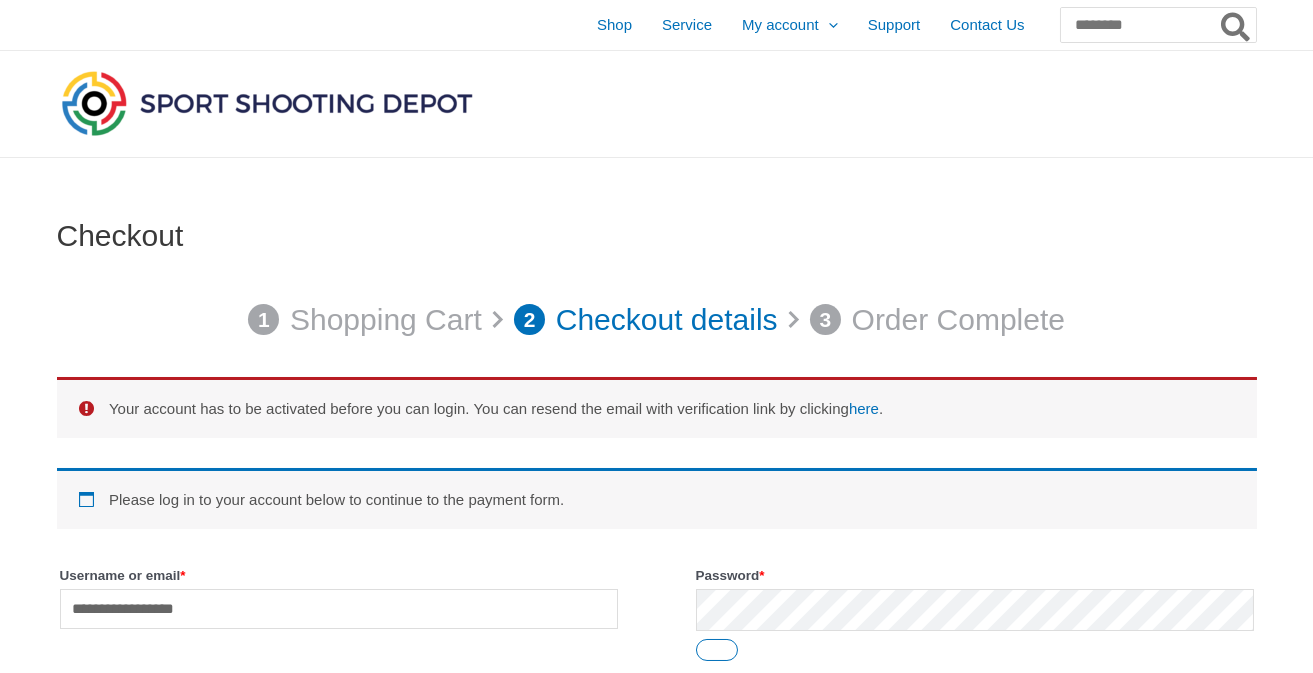 click on "Please log in to your account below to continue to the payment form." at bounding box center [657, 498] 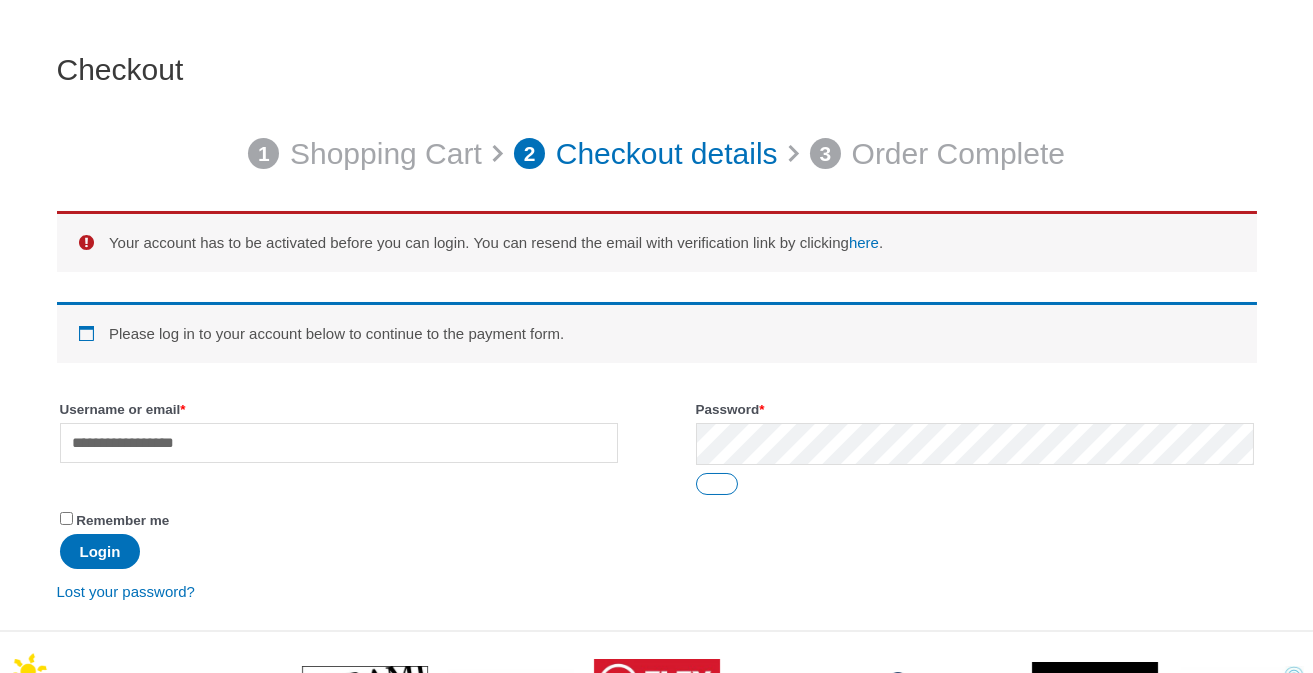 scroll, scrollTop: 200, scrollLeft: 0, axis: vertical 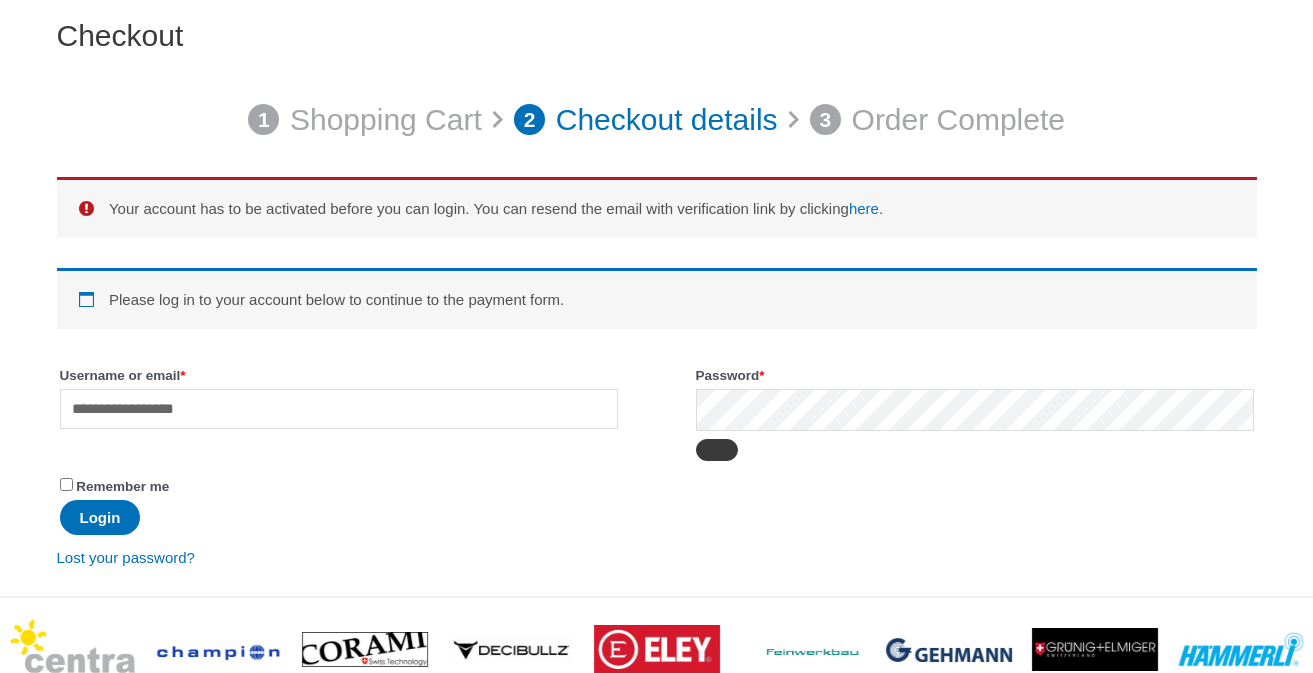 click at bounding box center [717, 450] 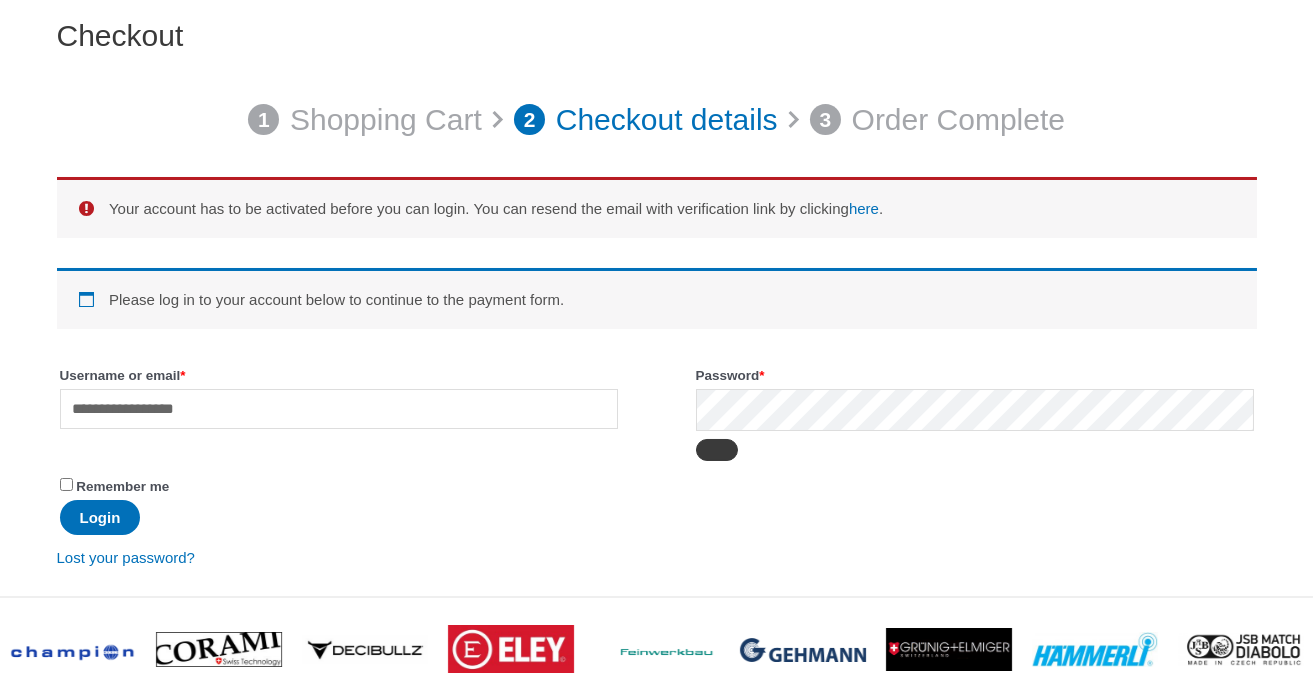 click at bounding box center [717, 450] 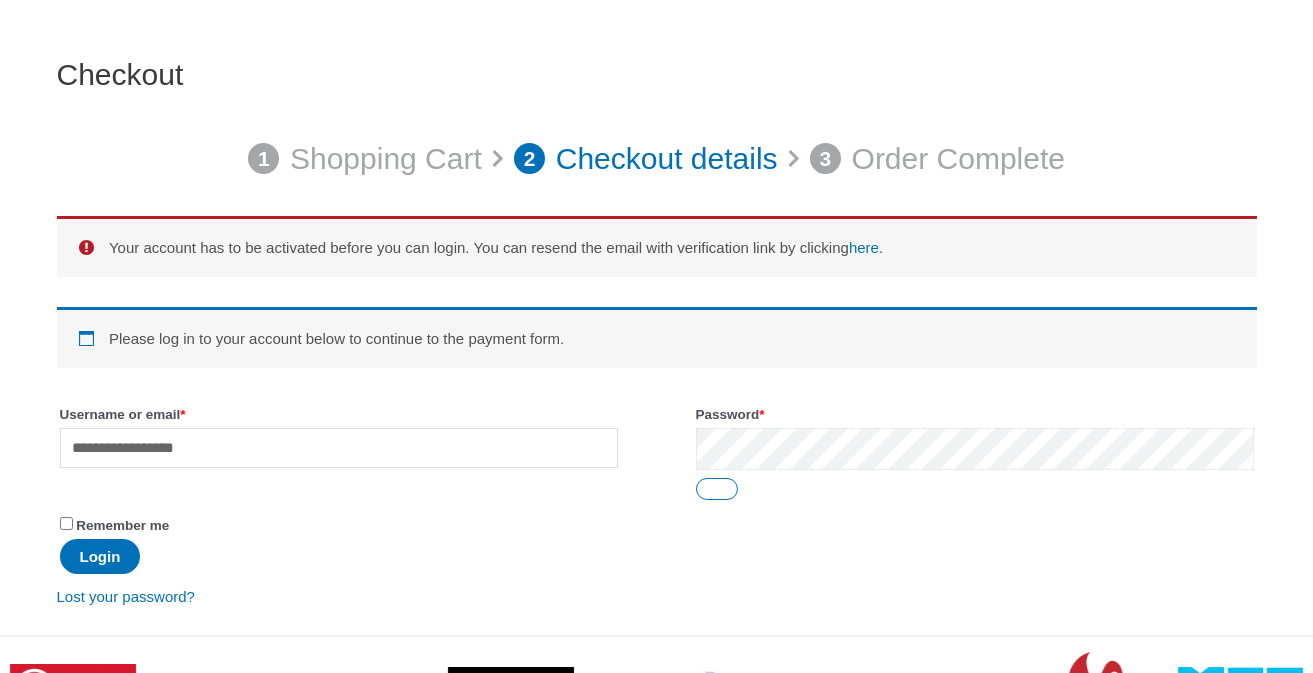 scroll, scrollTop: 200, scrollLeft: 0, axis: vertical 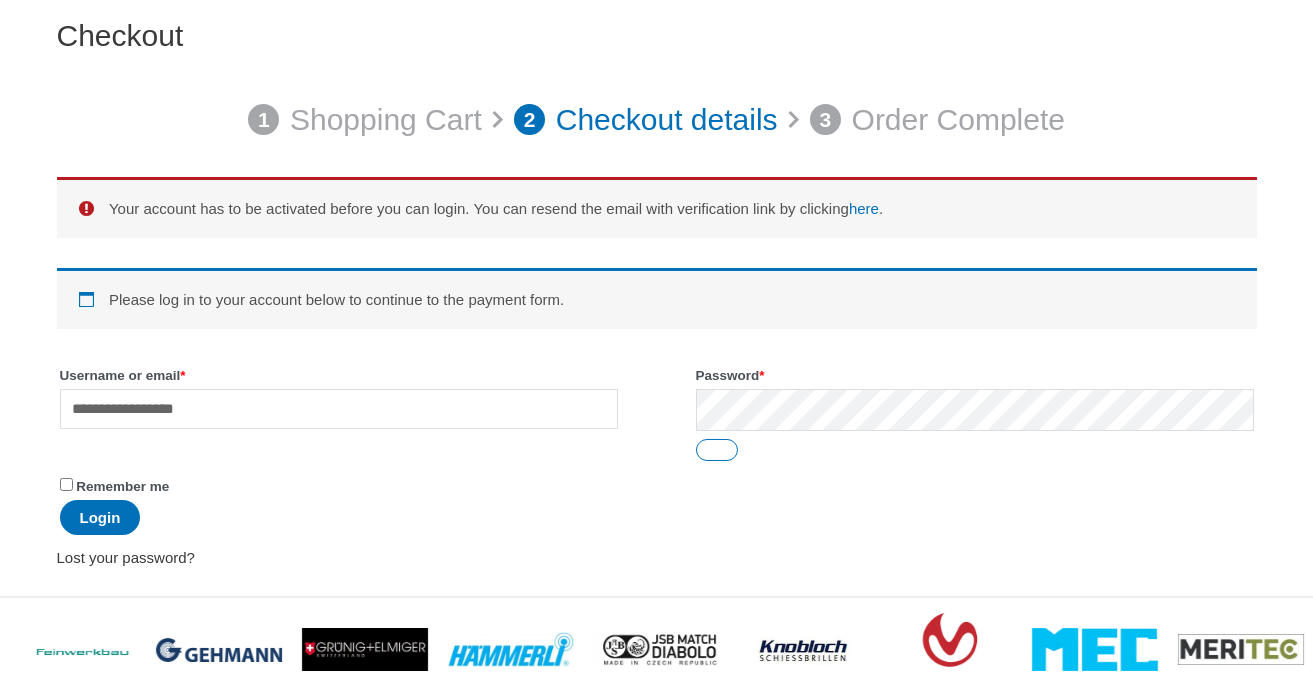 click on "Lost your password?" at bounding box center (126, 557) 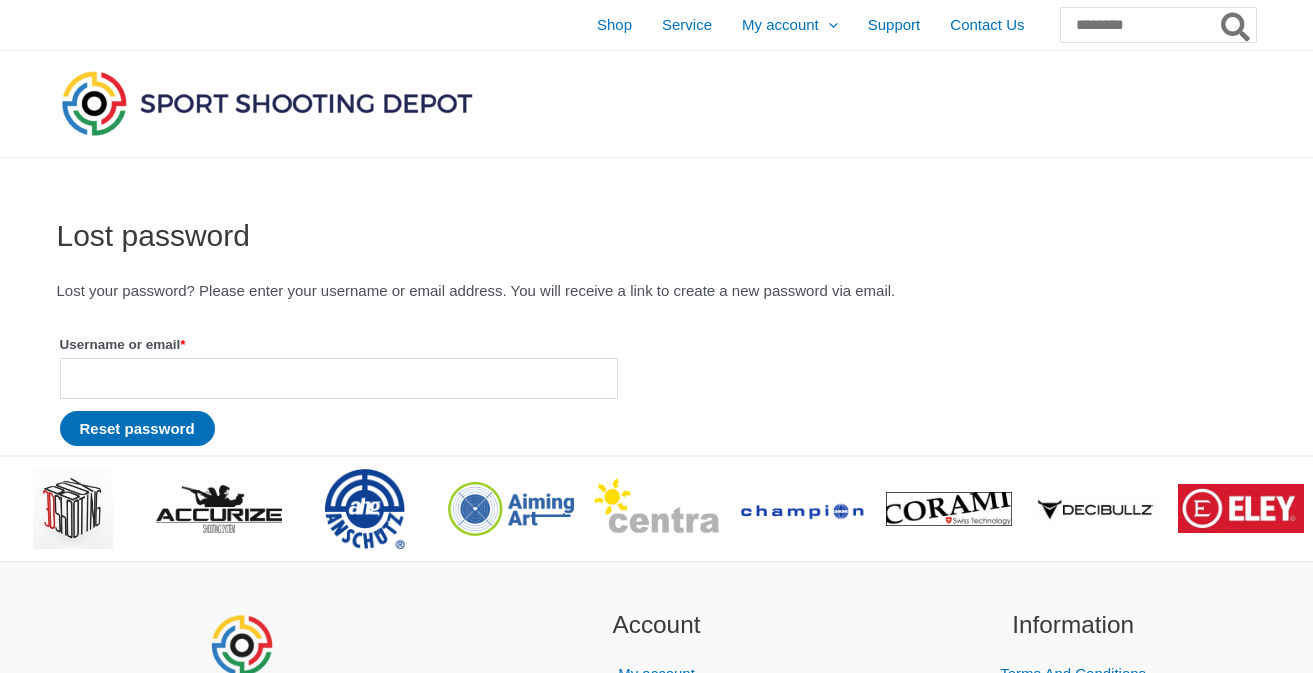 scroll, scrollTop: 0, scrollLeft: 0, axis: both 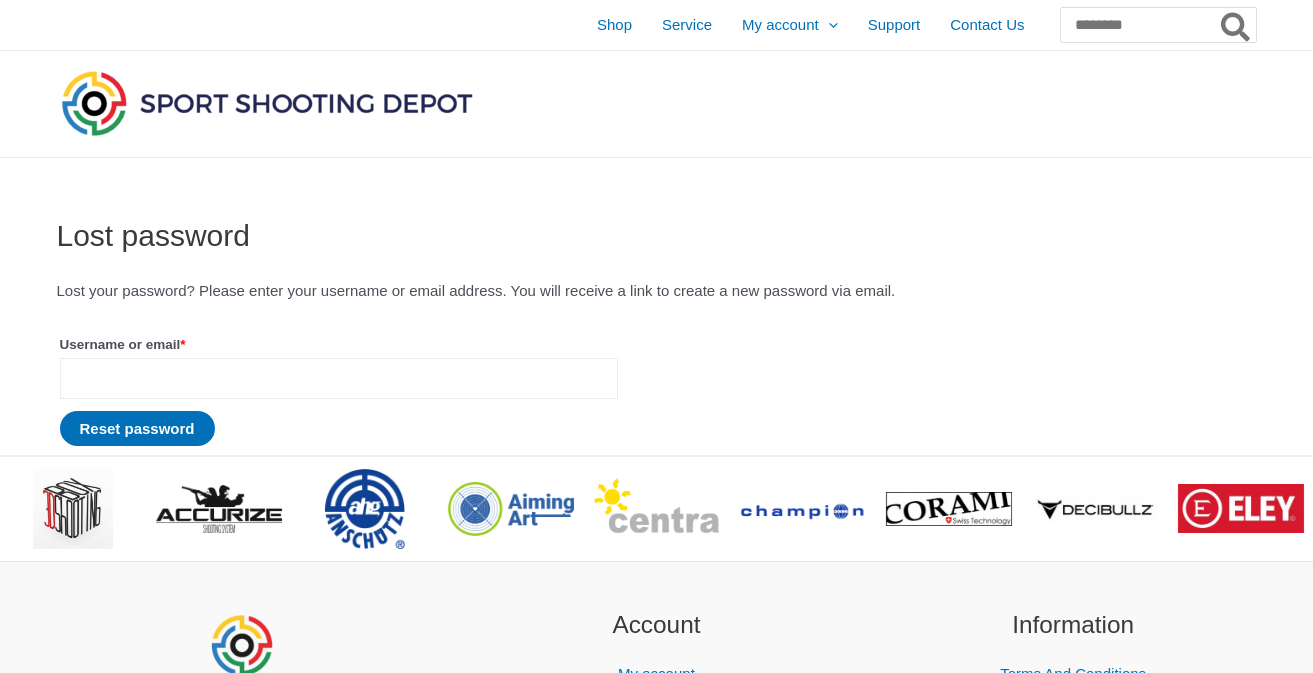 click on "Username or email  * Required" at bounding box center (339, 378) 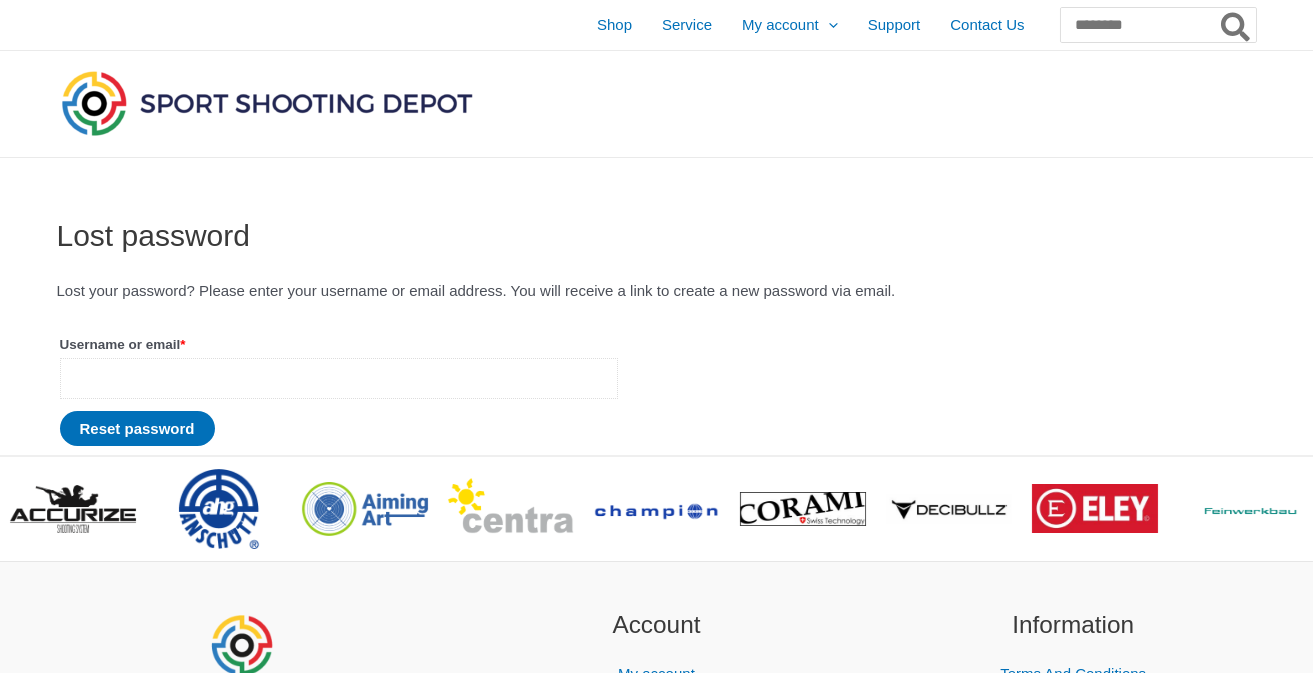 type on "**********" 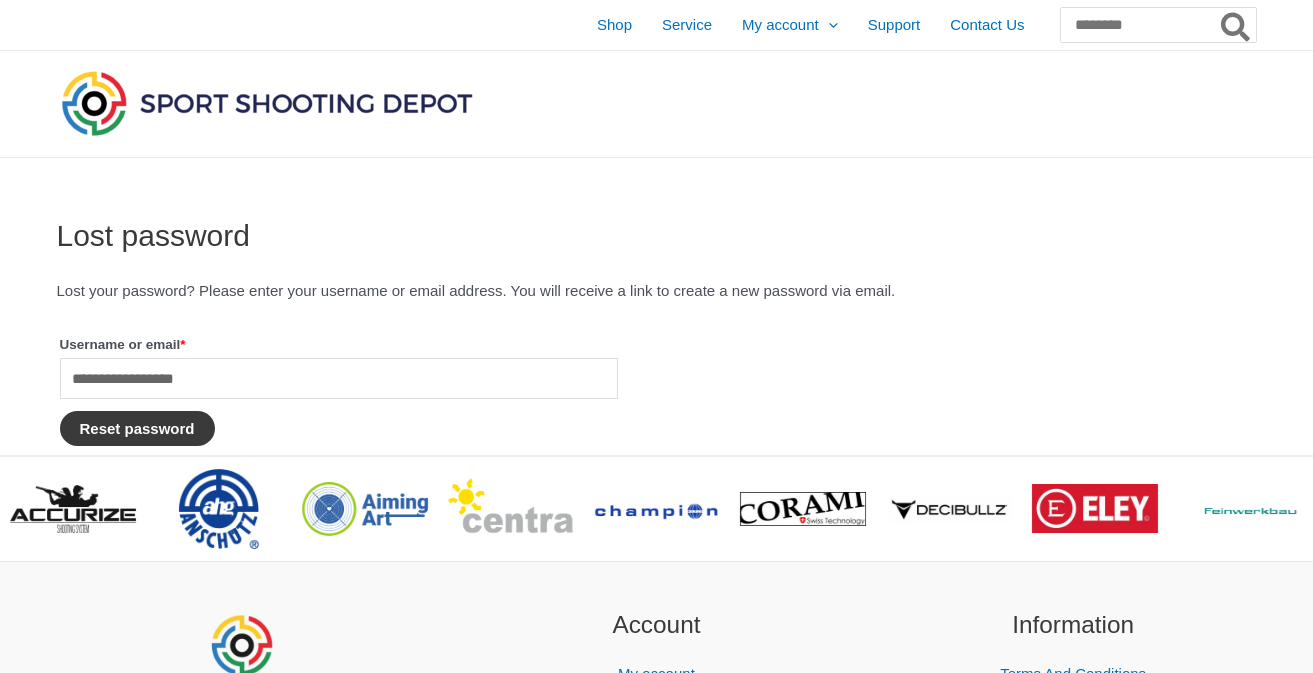 click on "Reset password" at bounding box center (137, 428) 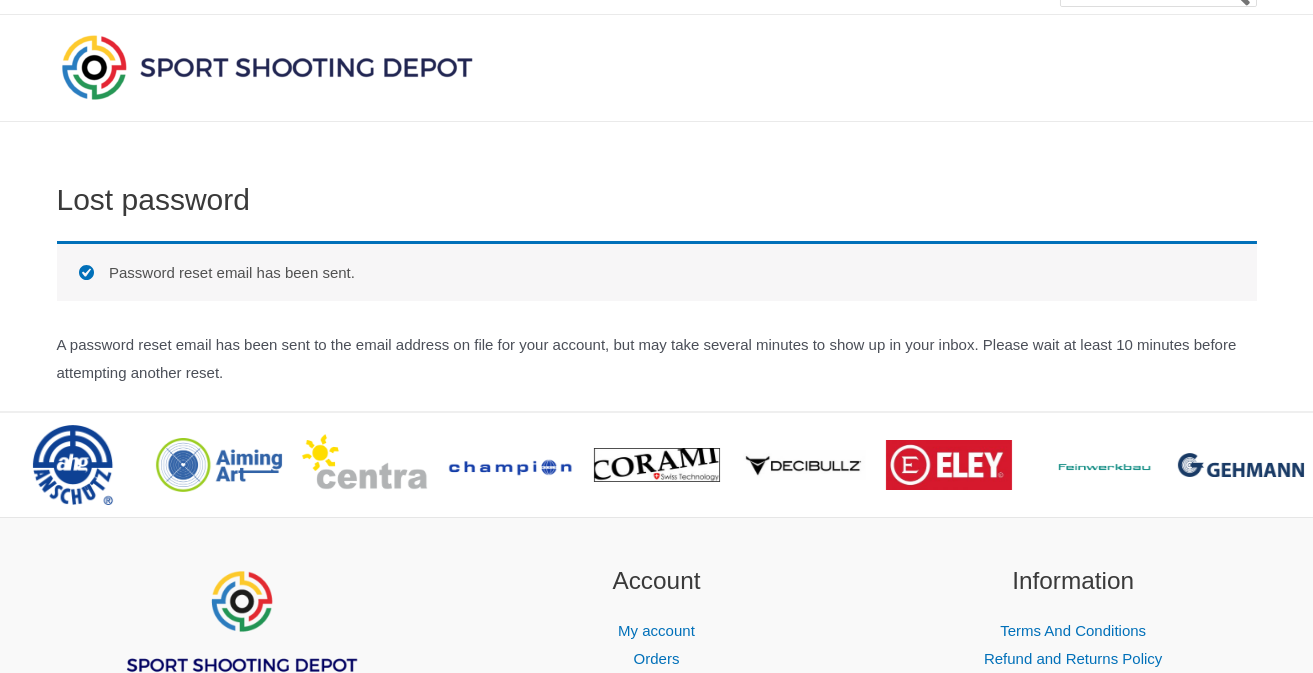 scroll, scrollTop: 0, scrollLeft: 0, axis: both 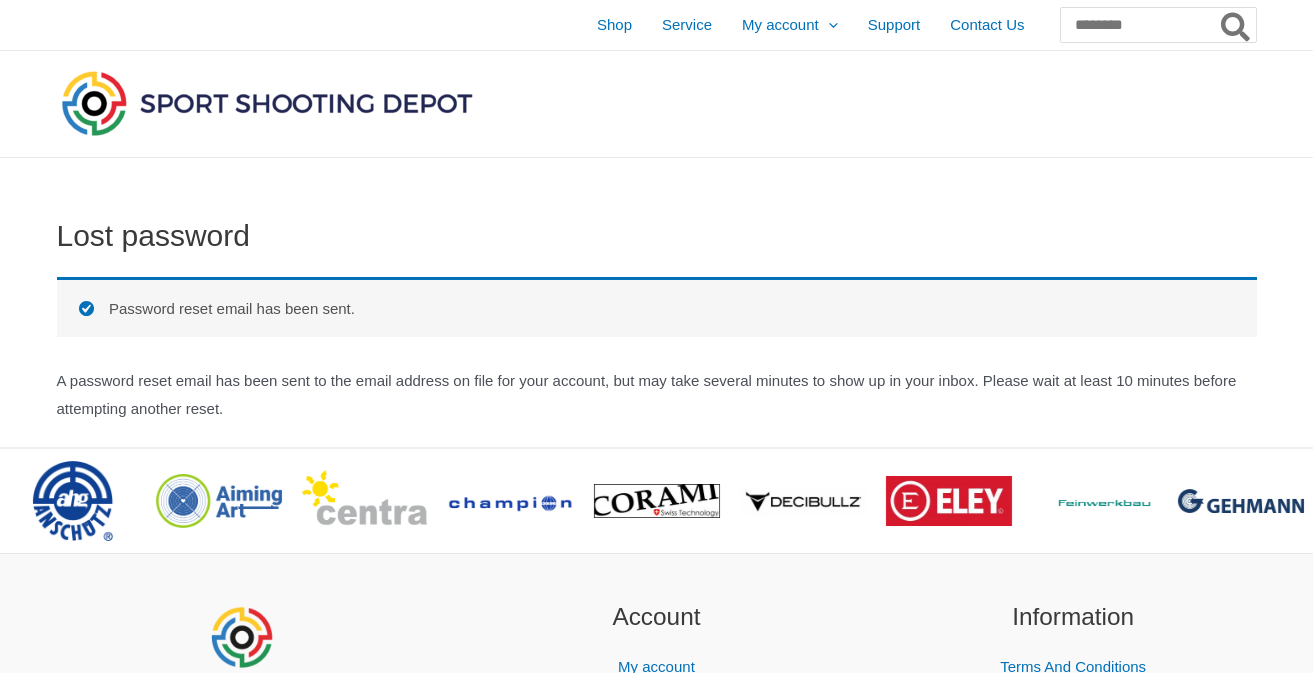 click on "Password reset email has been sent." at bounding box center (657, 307) 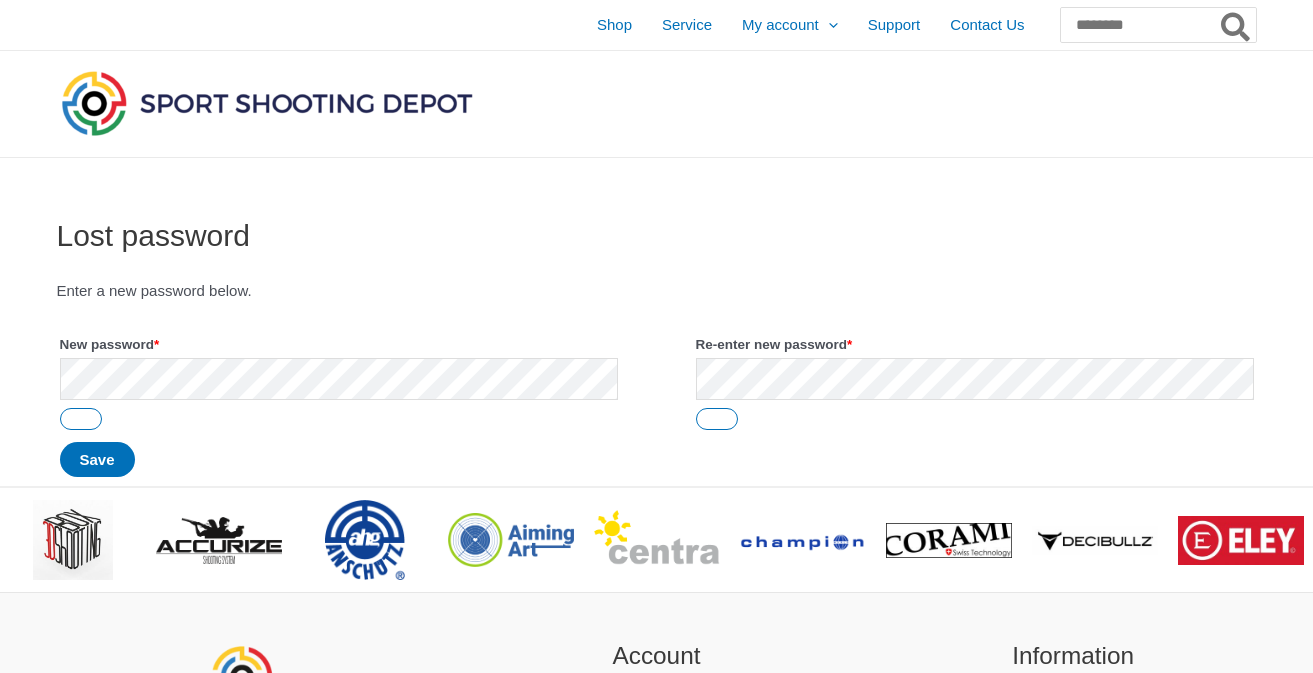 scroll, scrollTop: 0, scrollLeft: 0, axis: both 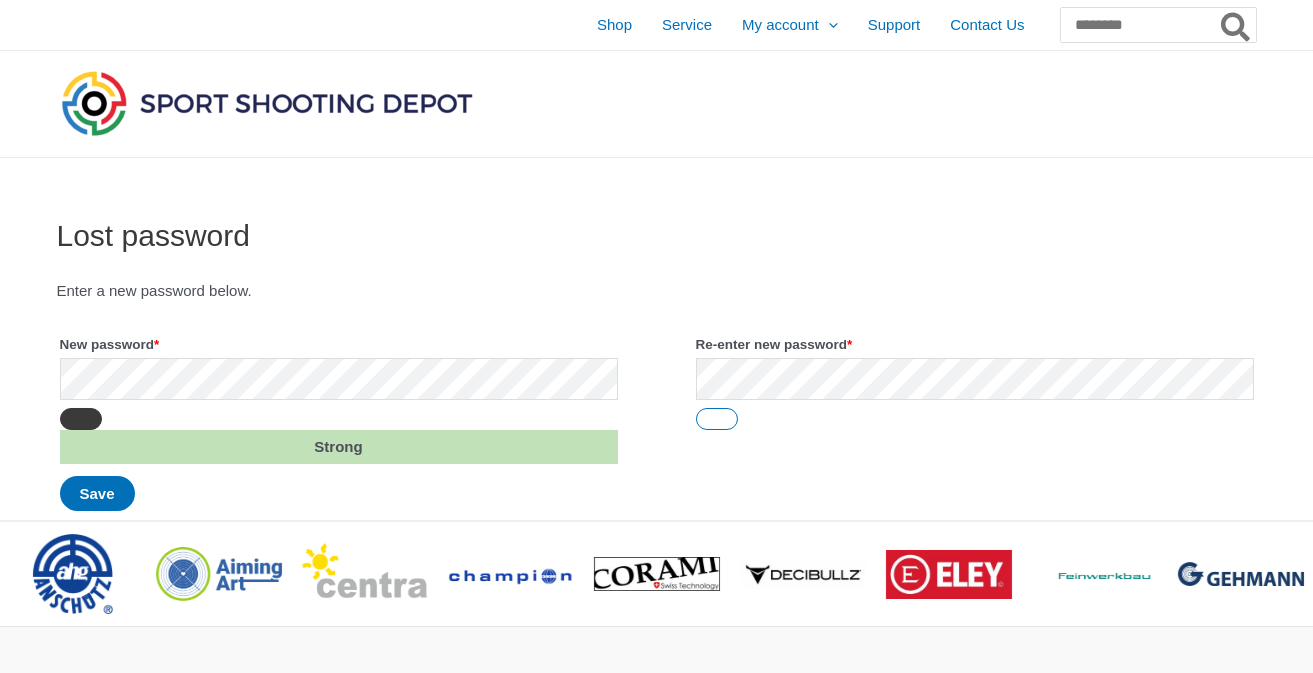 click at bounding box center (81, 419) 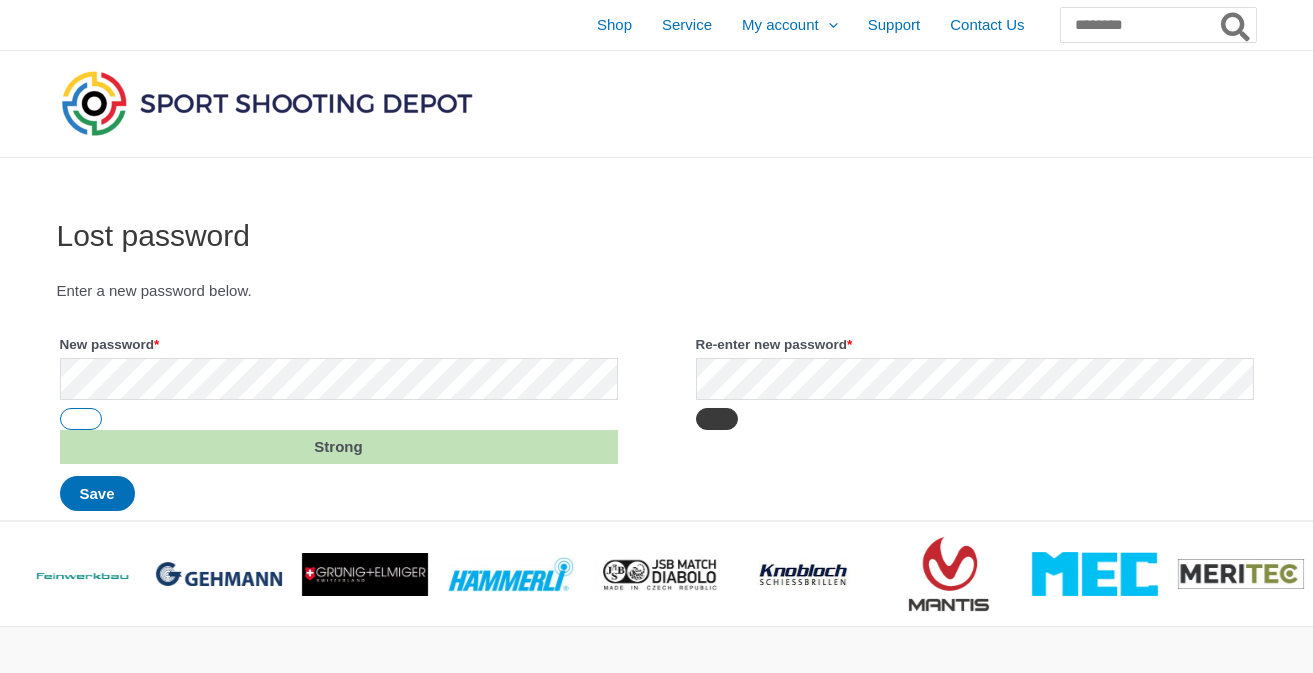 click at bounding box center [717, 419] 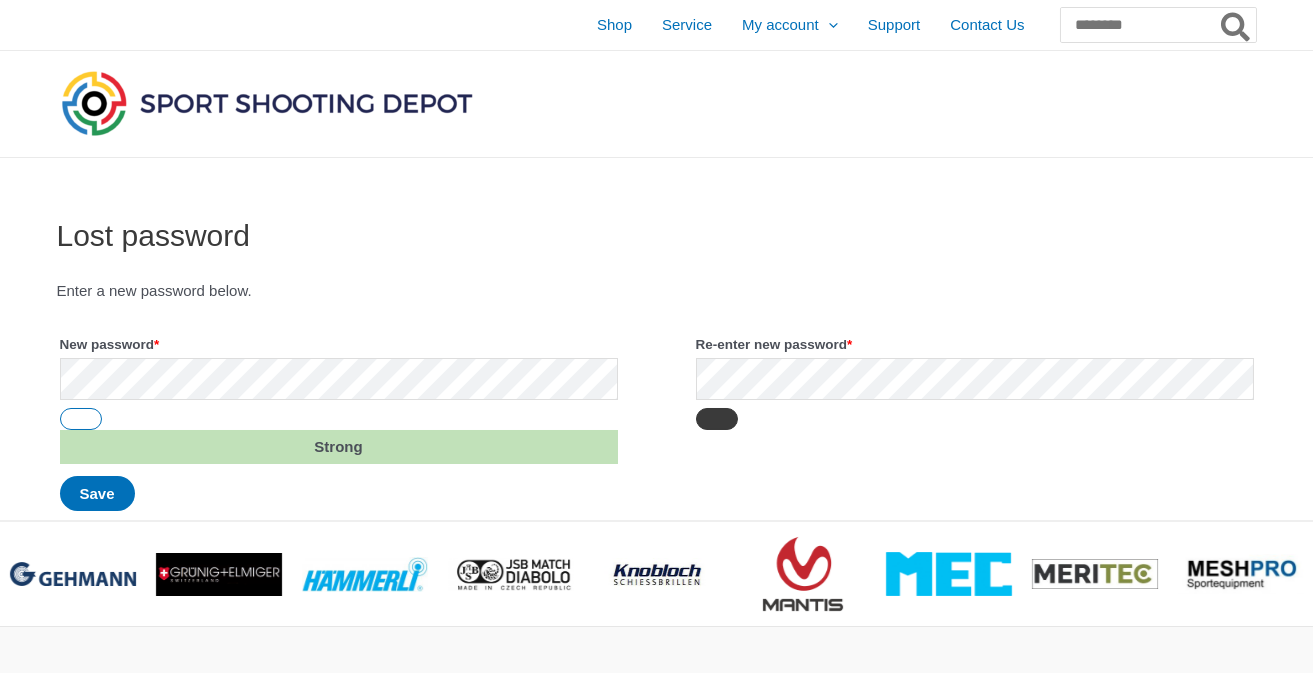 click at bounding box center [717, 419] 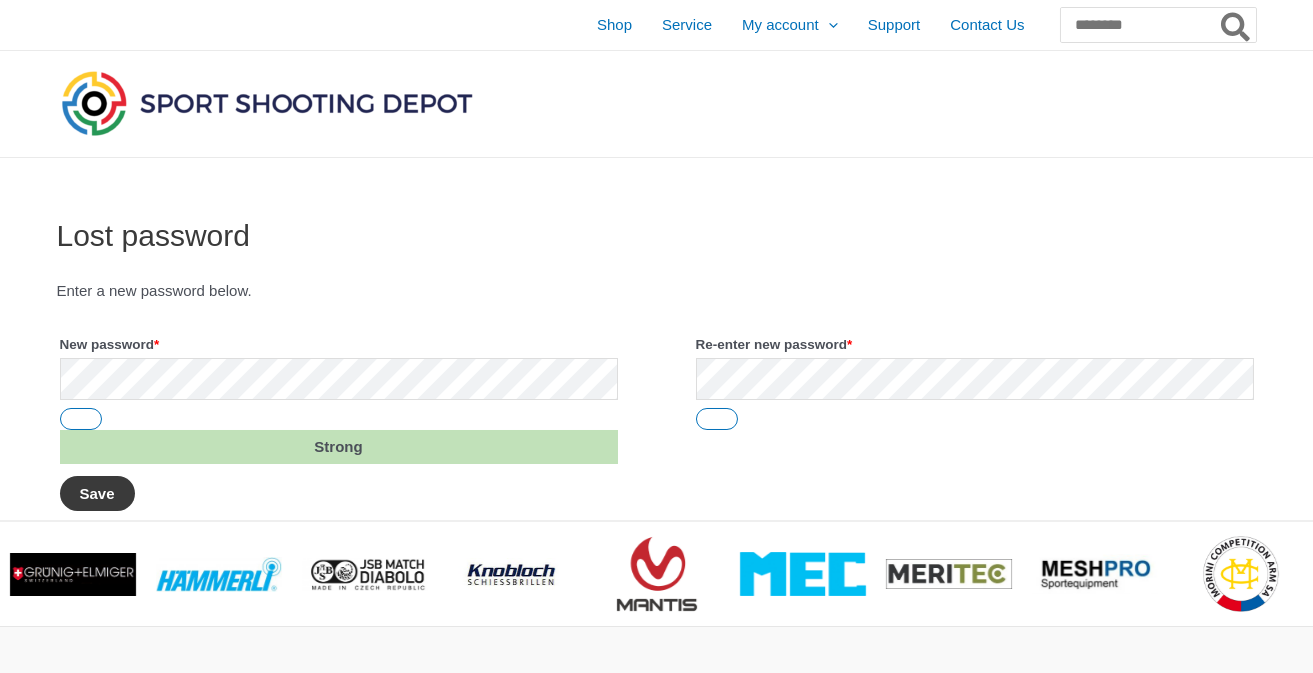 click on "Save" at bounding box center (97, 493) 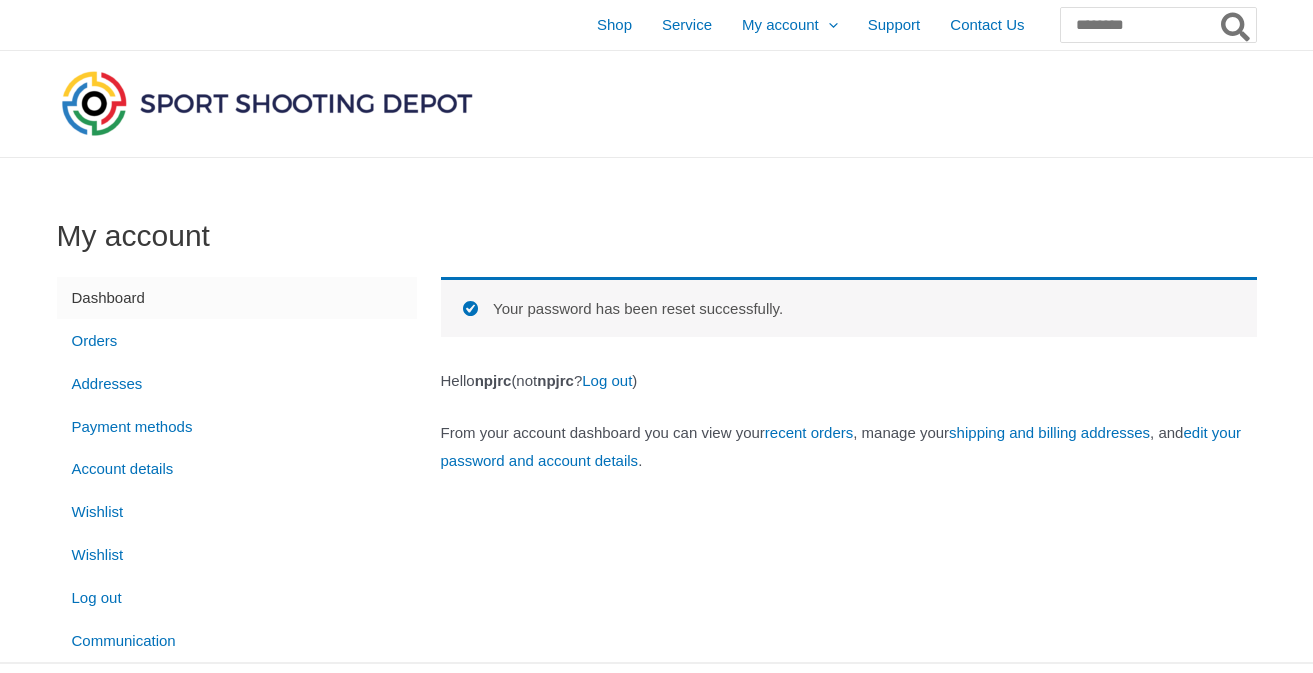 scroll, scrollTop: 0, scrollLeft: 0, axis: both 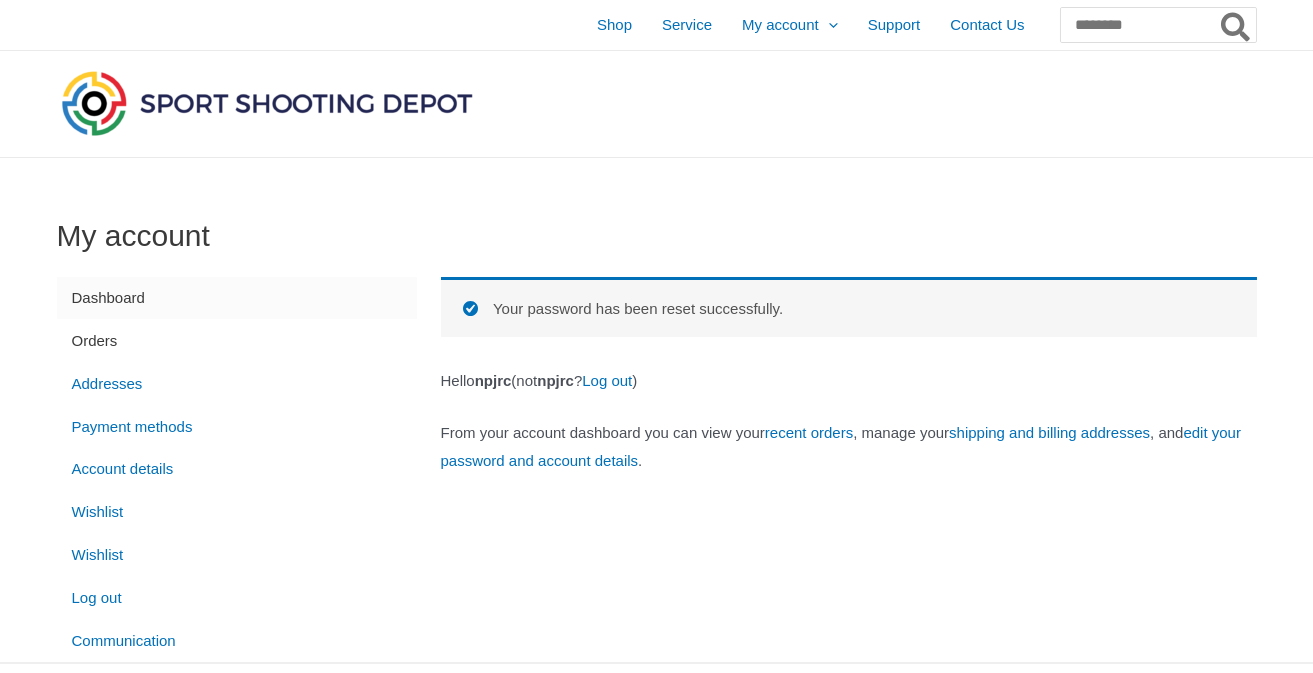 click on "Orders" at bounding box center [237, 340] 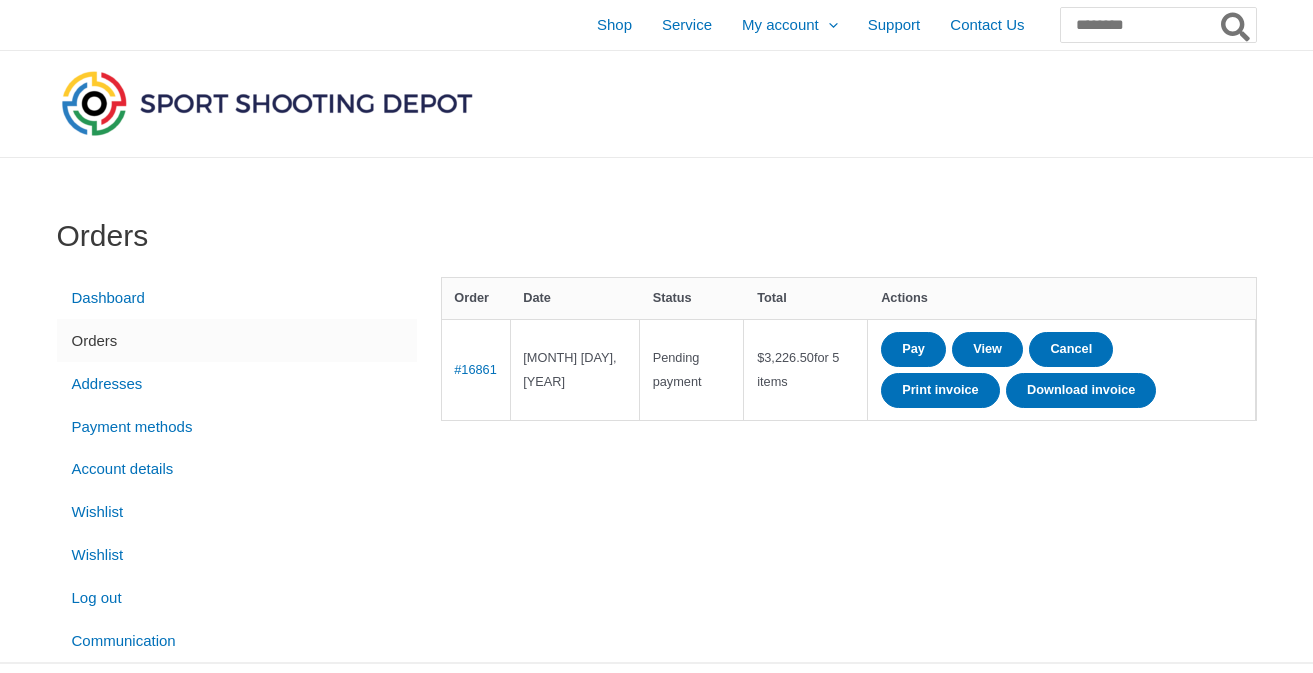 scroll, scrollTop: 0, scrollLeft: 0, axis: both 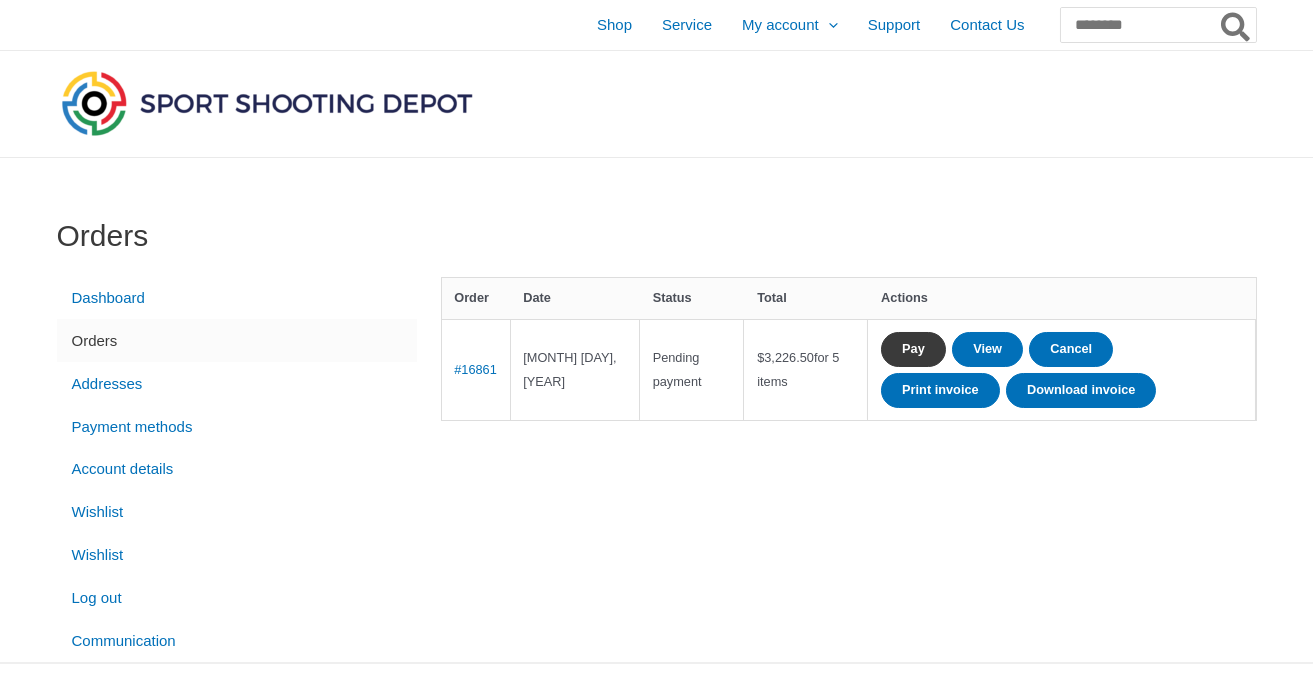 click on "Pay" at bounding box center [913, 349] 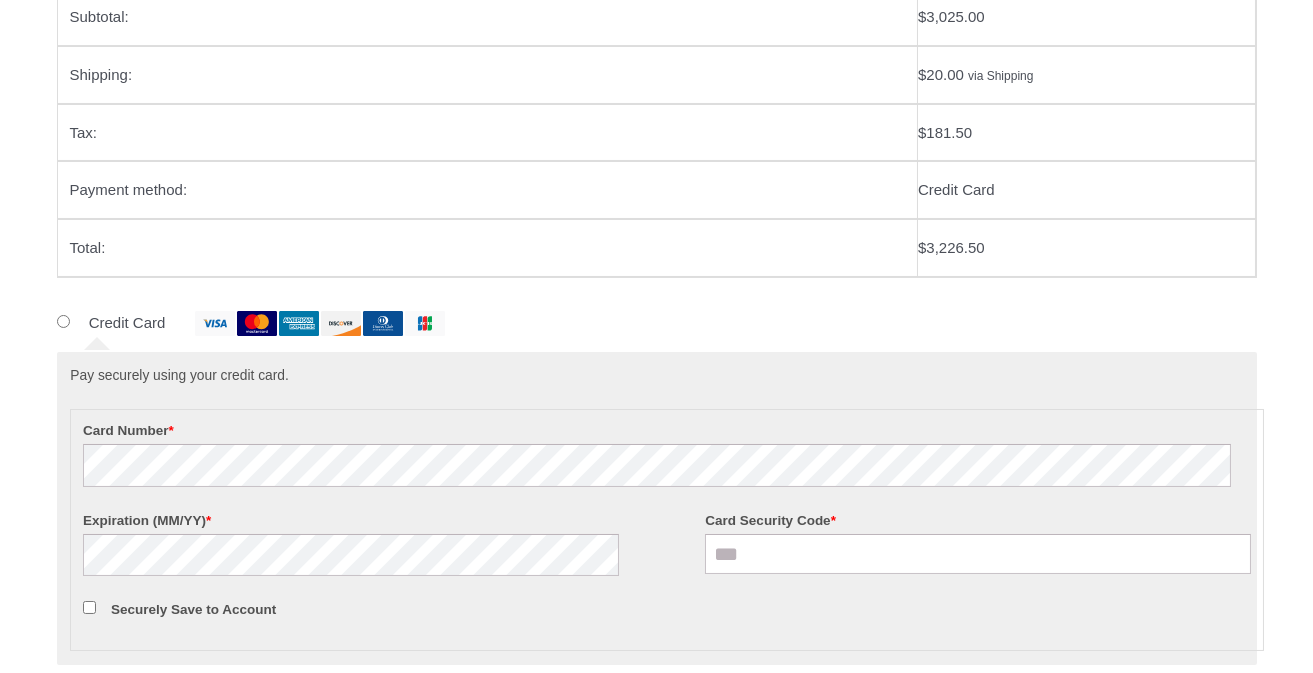 scroll, scrollTop: 800, scrollLeft: 0, axis: vertical 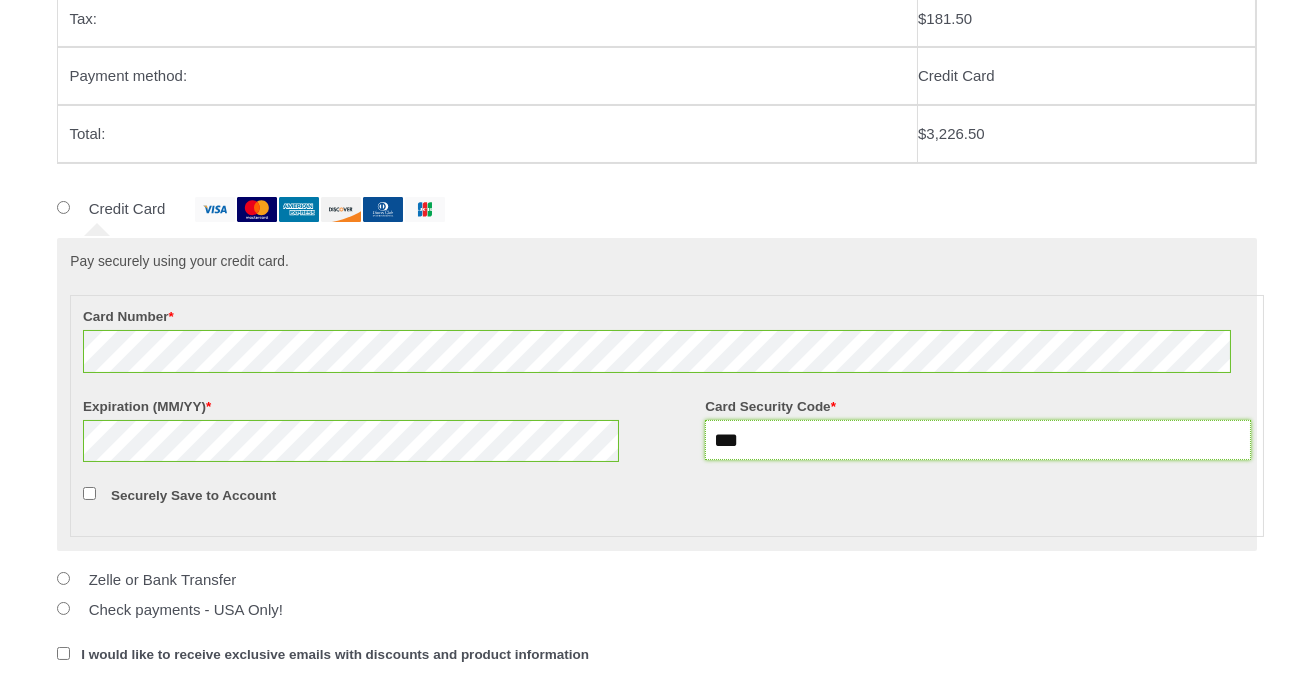 type on "***" 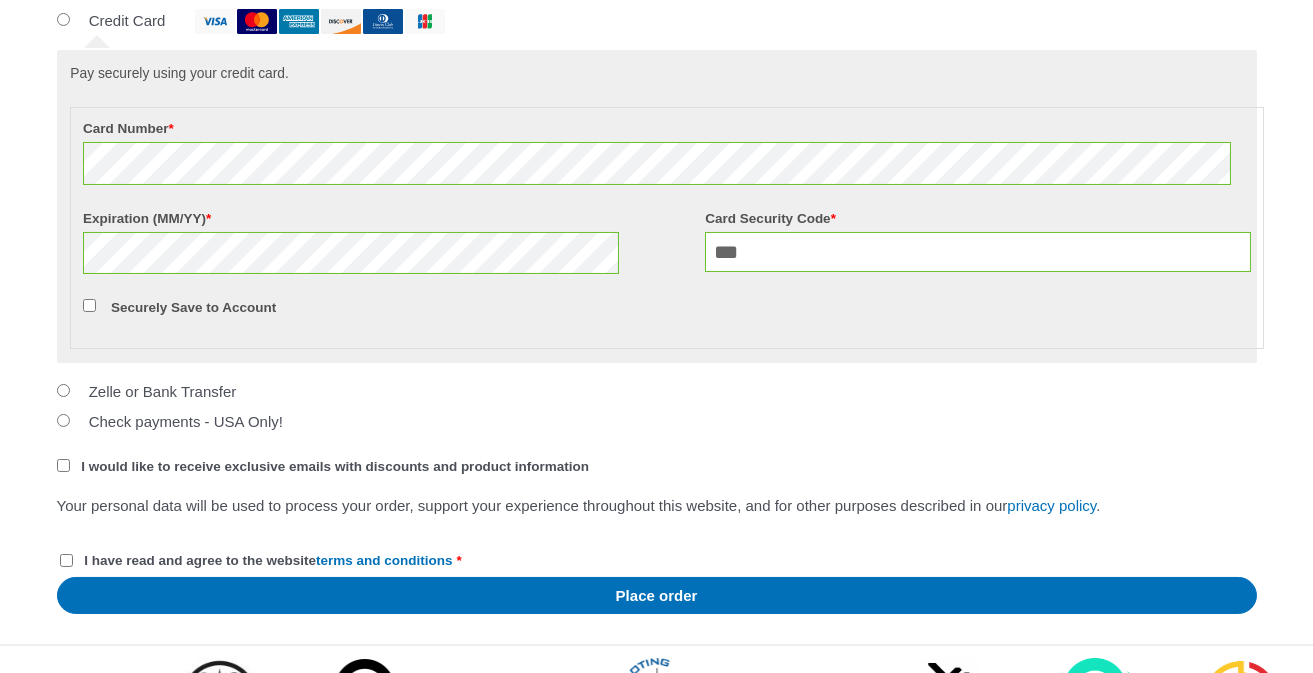 scroll, scrollTop: 1000, scrollLeft: 0, axis: vertical 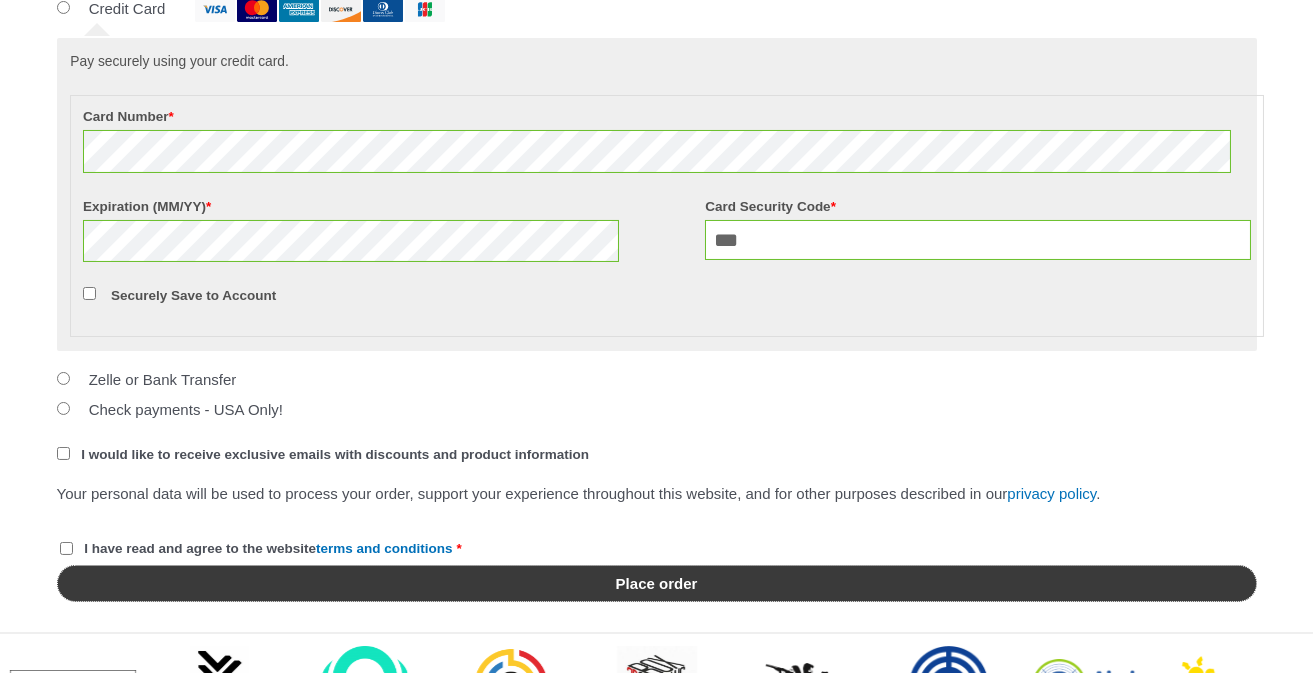 click on "Place order" at bounding box center (657, 583) 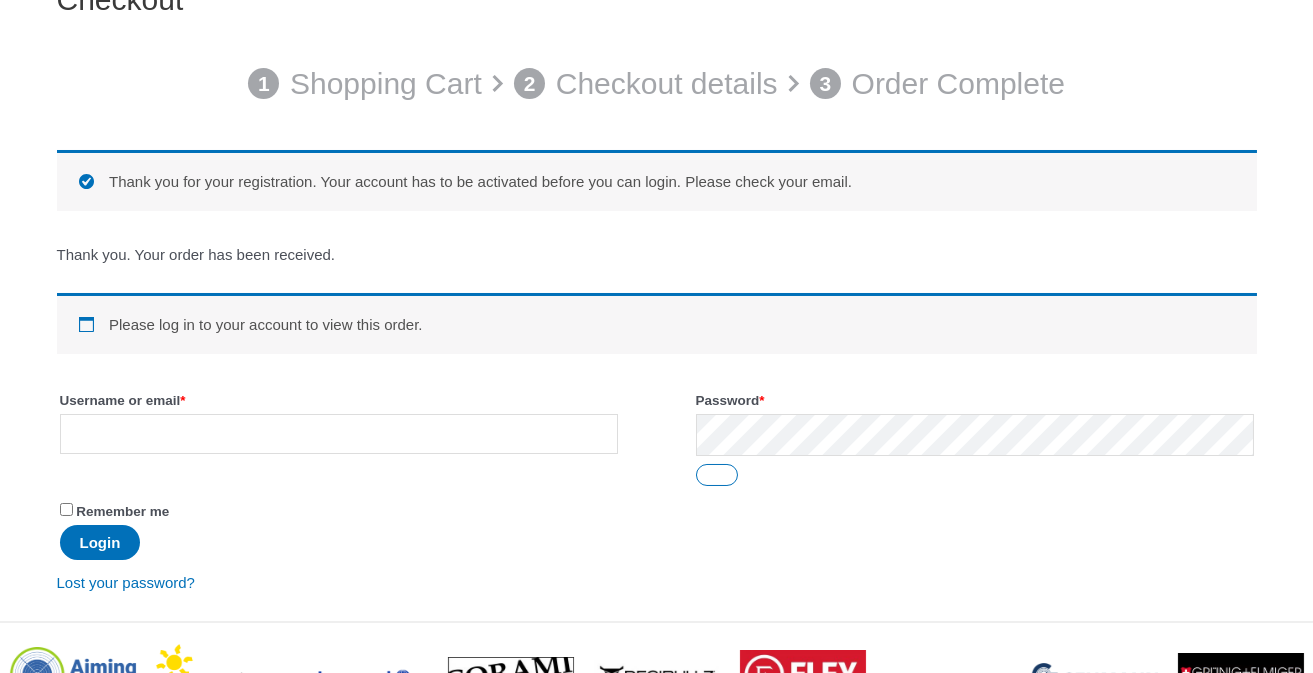 scroll, scrollTop: 300, scrollLeft: 0, axis: vertical 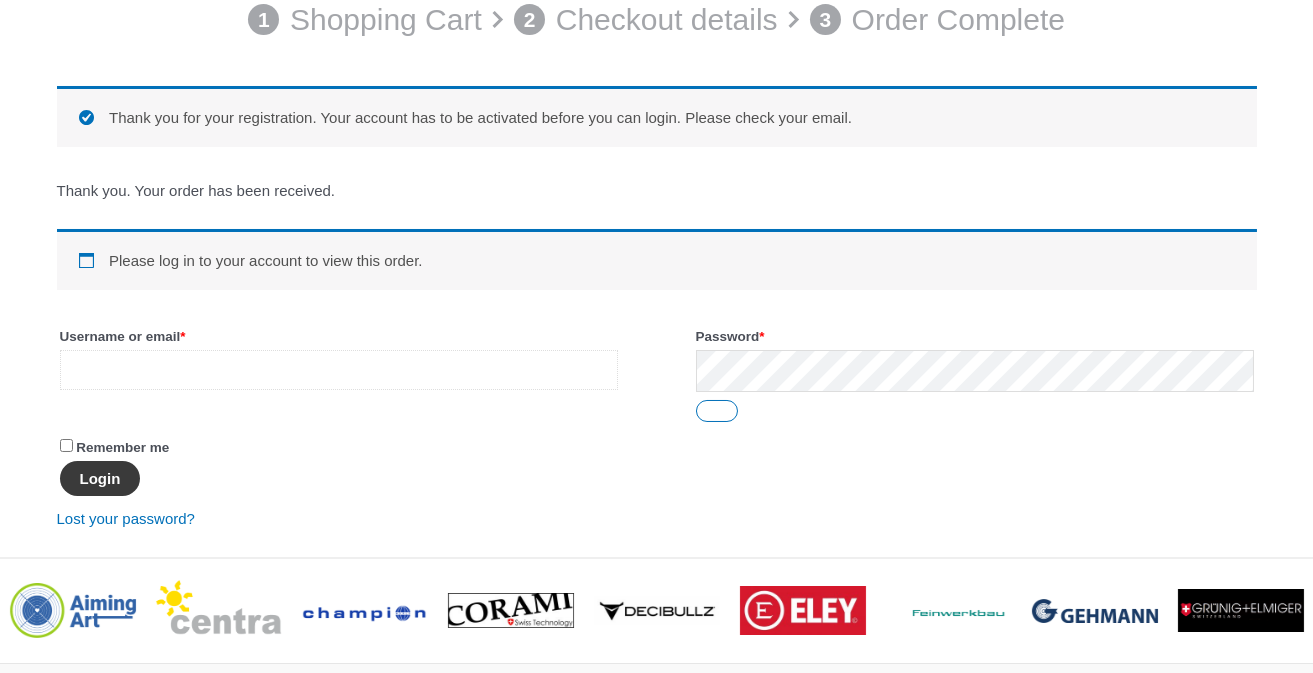 type on "**********" 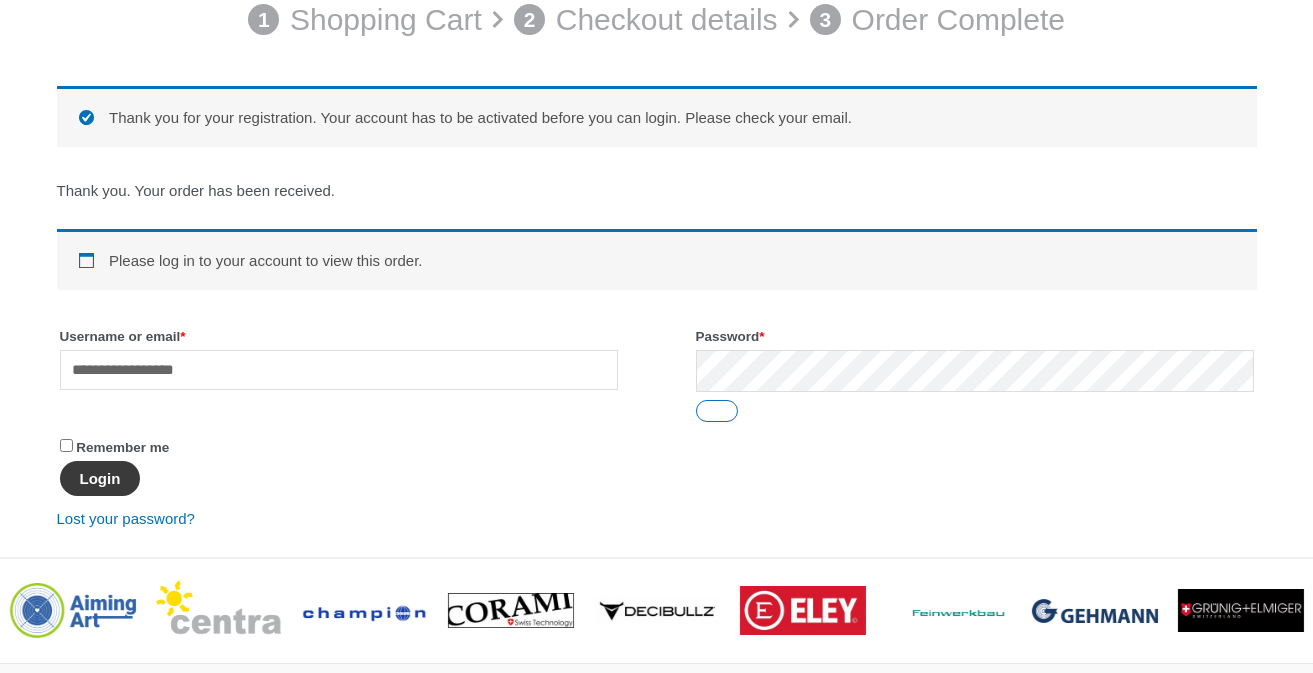 click on "Login" at bounding box center (100, 478) 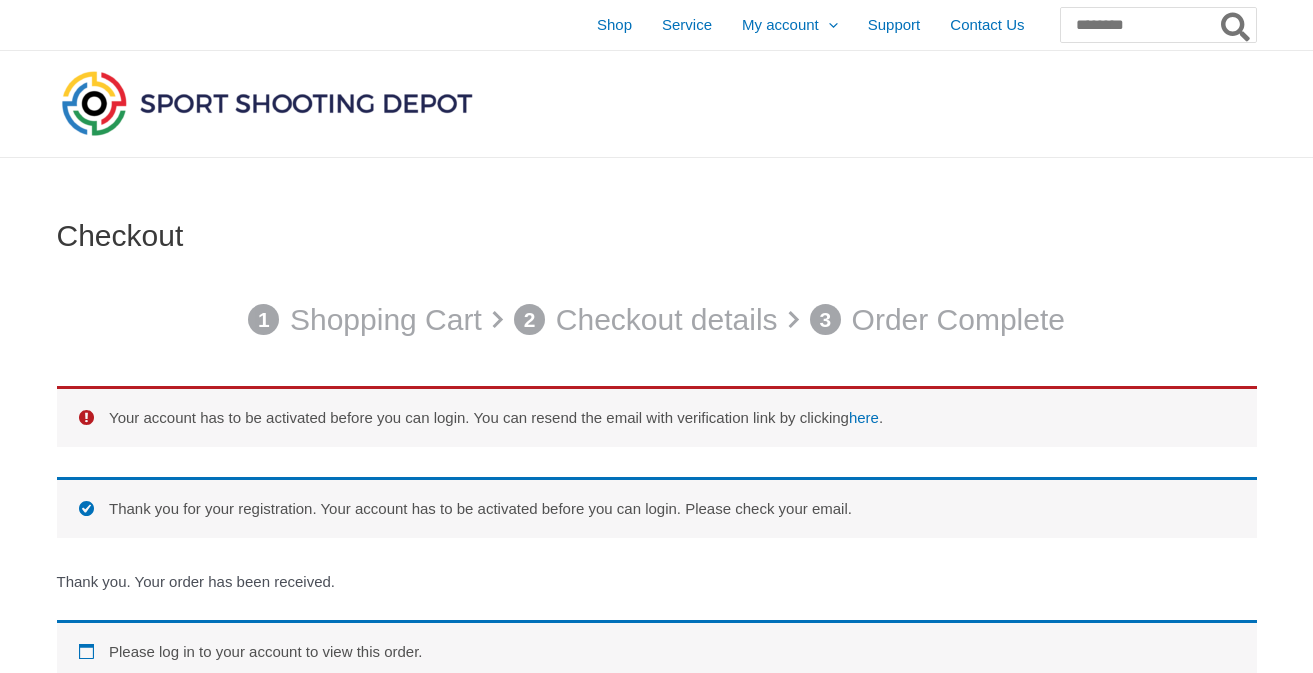 scroll, scrollTop: 0, scrollLeft: 0, axis: both 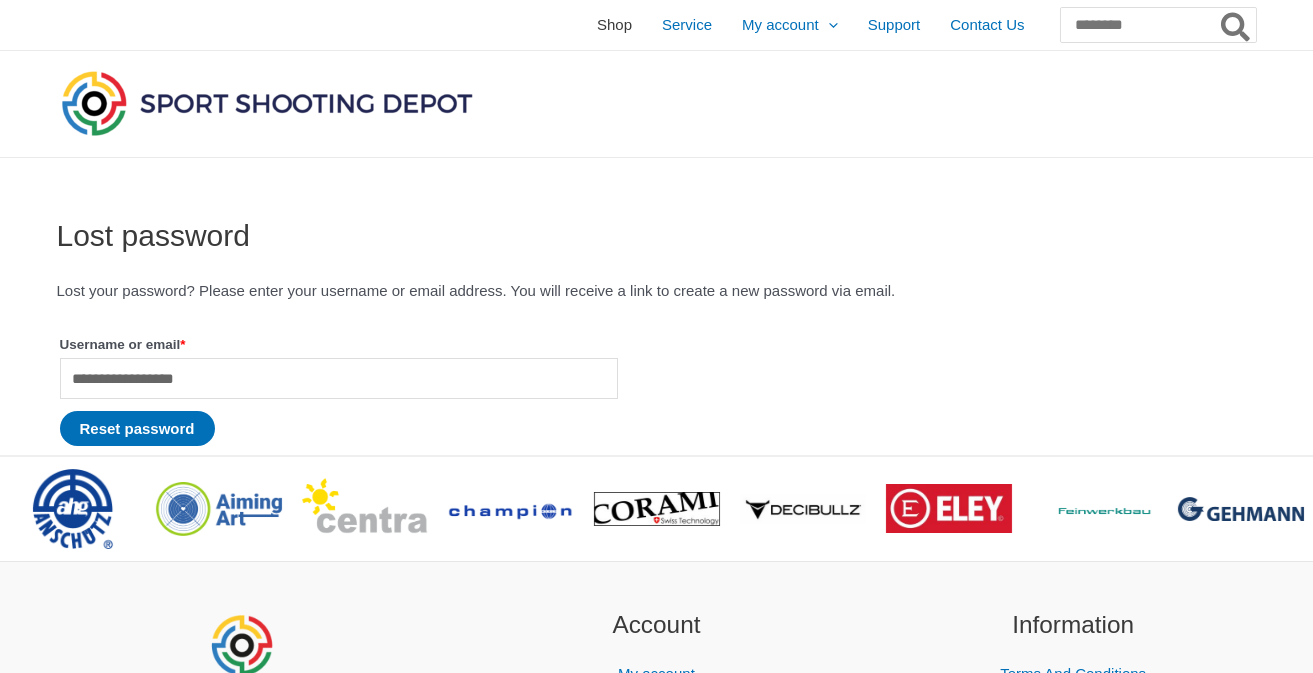 click on "Shop" at bounding box center [614, 25] 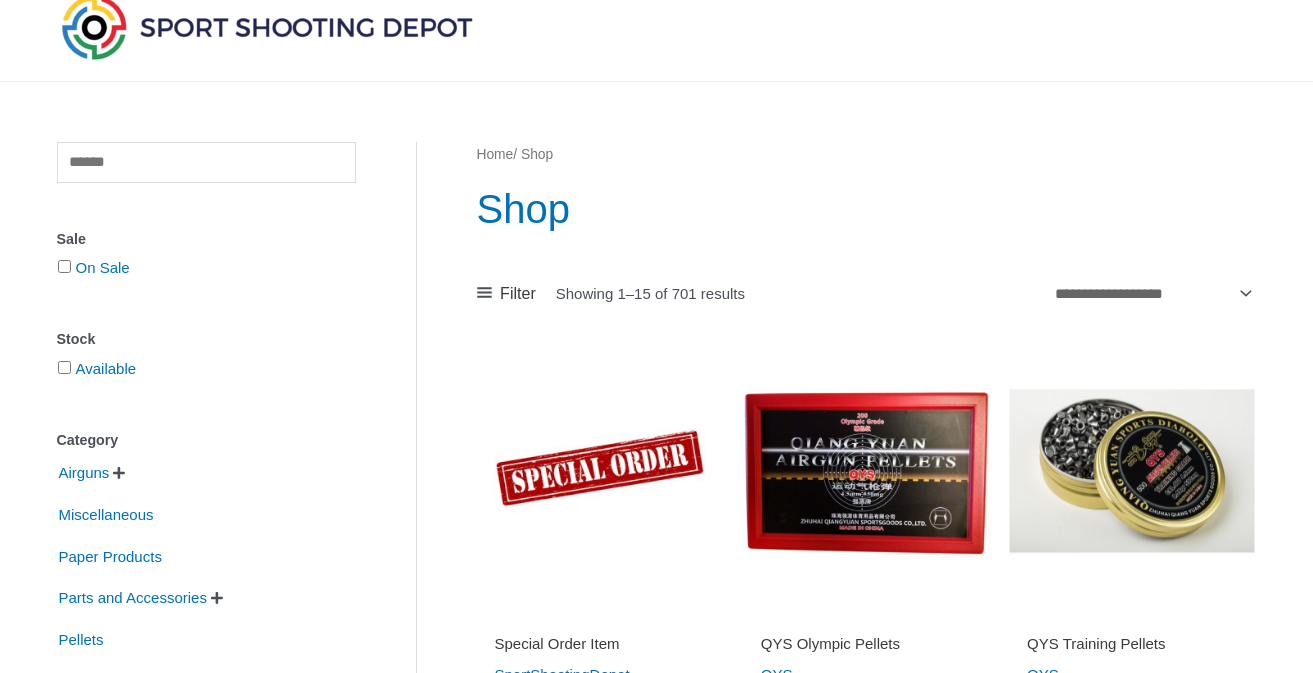 scroll, scrollTop: 0, scrollLeft: 0, axis: both 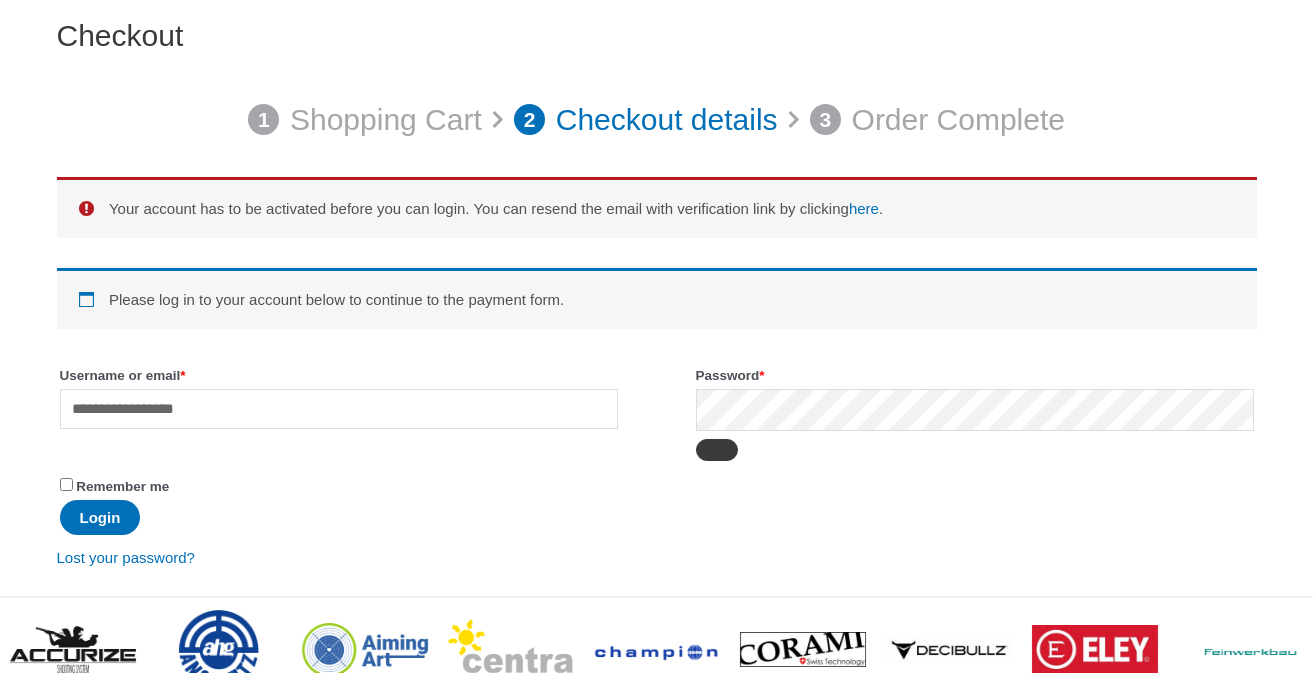 click at bounding box center [717, 450] 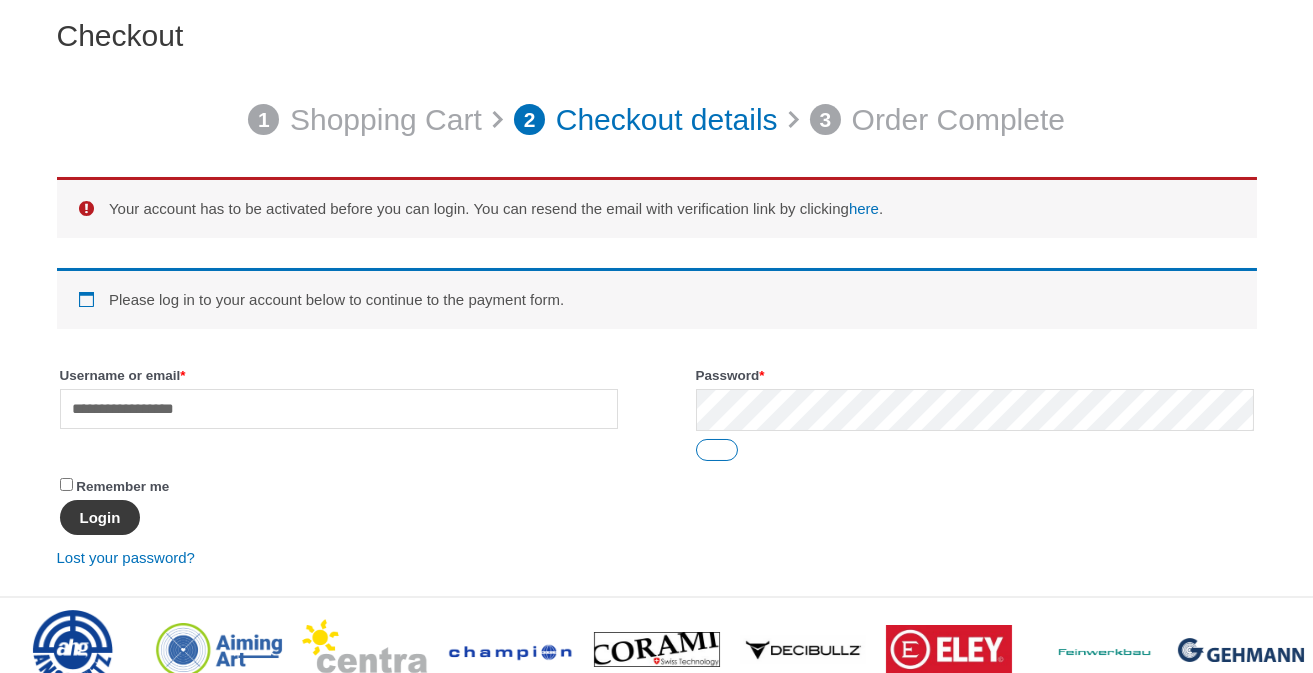 click on "Login" at bounding box center (100, 517) 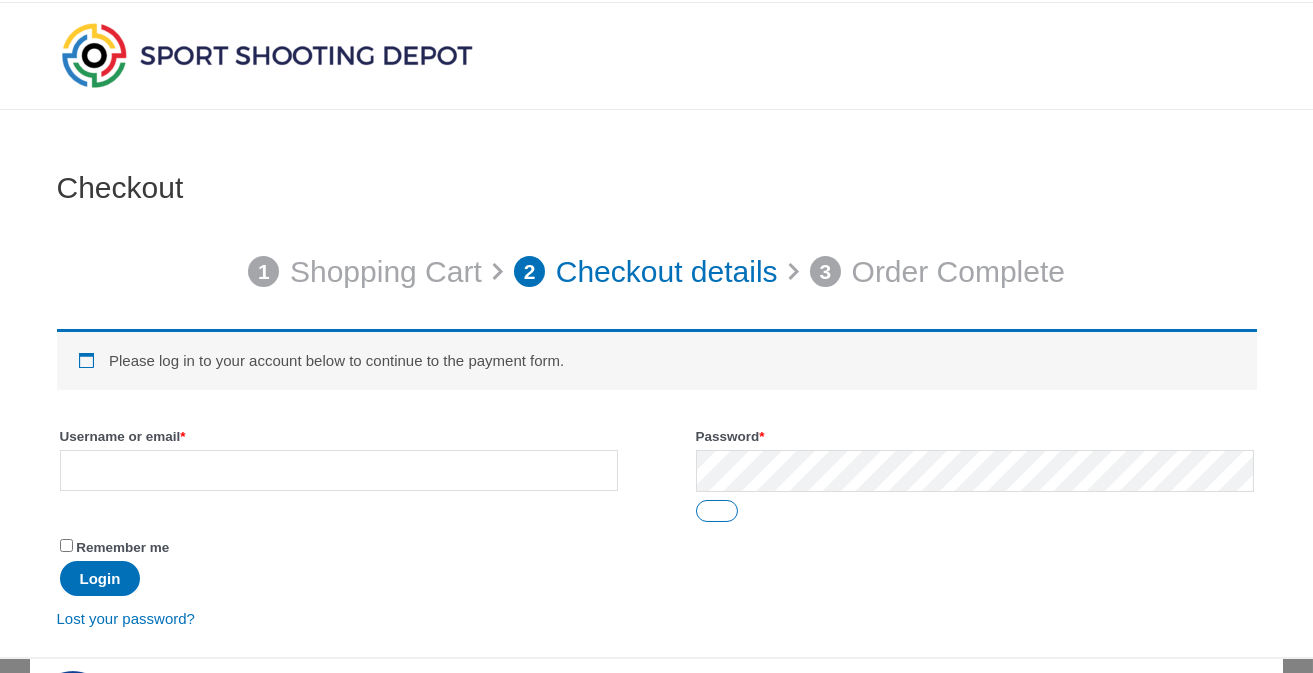 scroll, scrollTop: 0, scrollLeft: 0, axis: both 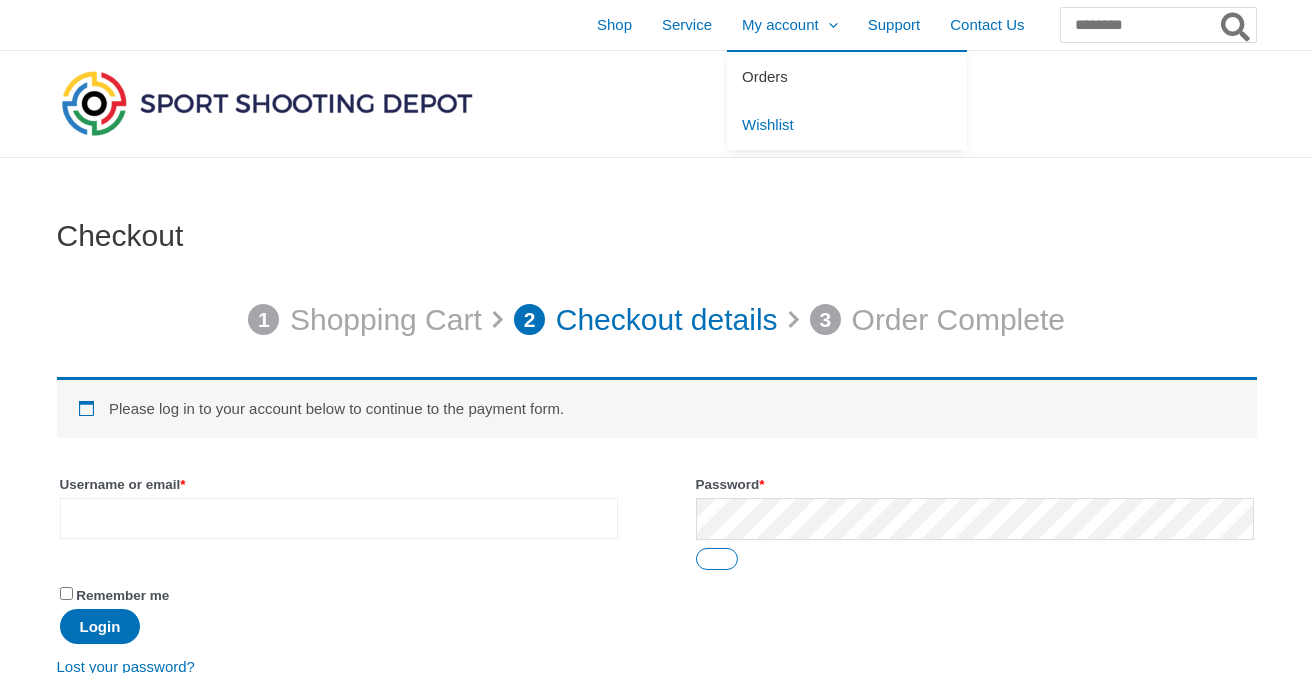 type on "**********" 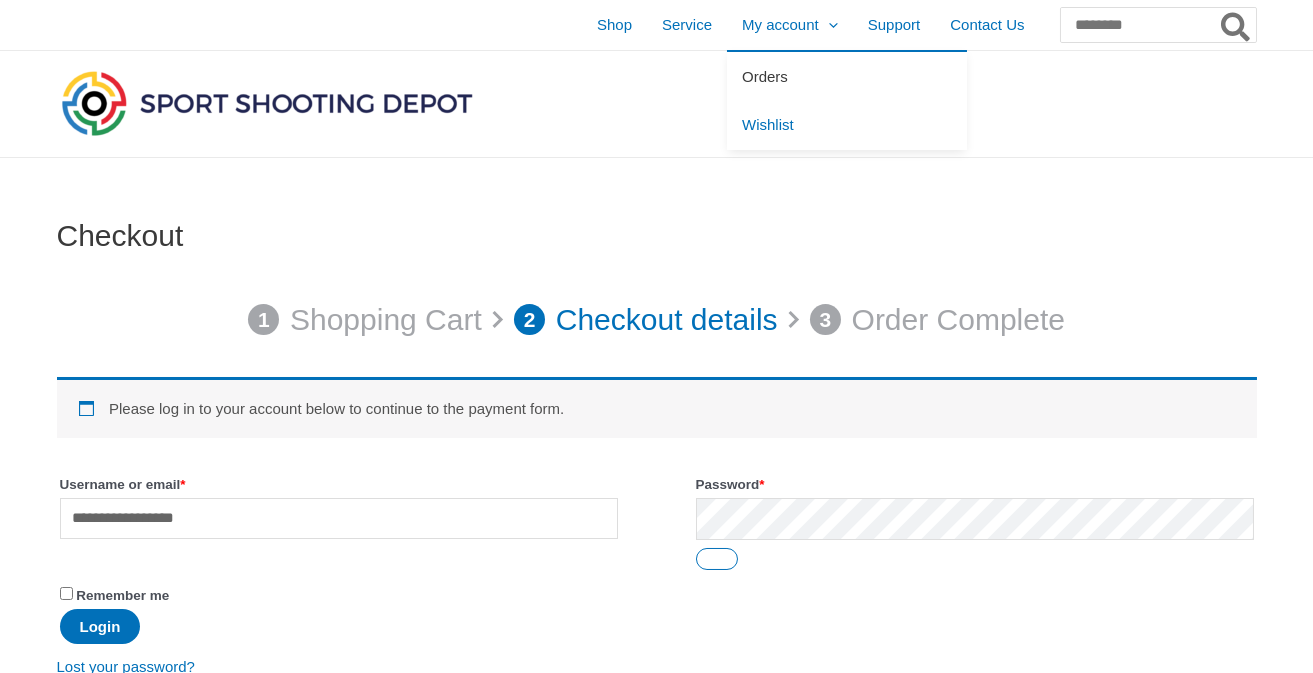 click on "Orders" at bounding box center (765, 76) 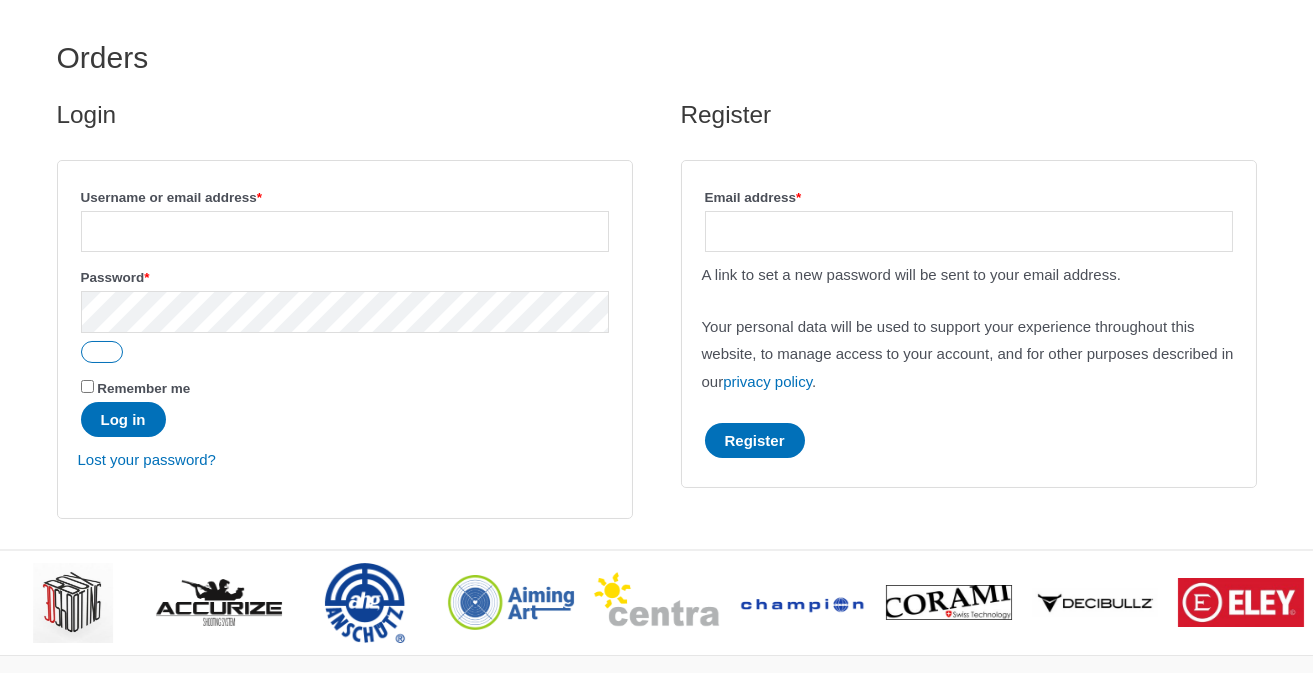 scroll, scrollTop: 200, scrollLeft: 0, axis: vertical 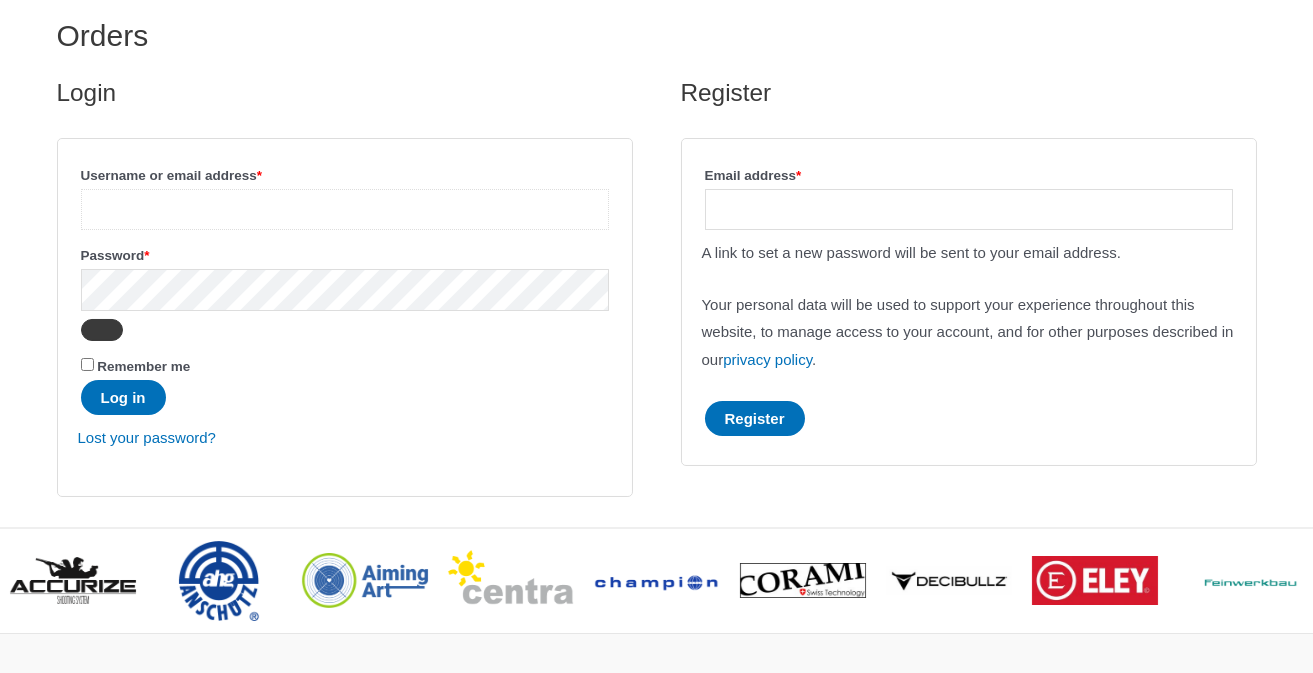 type on "**********" 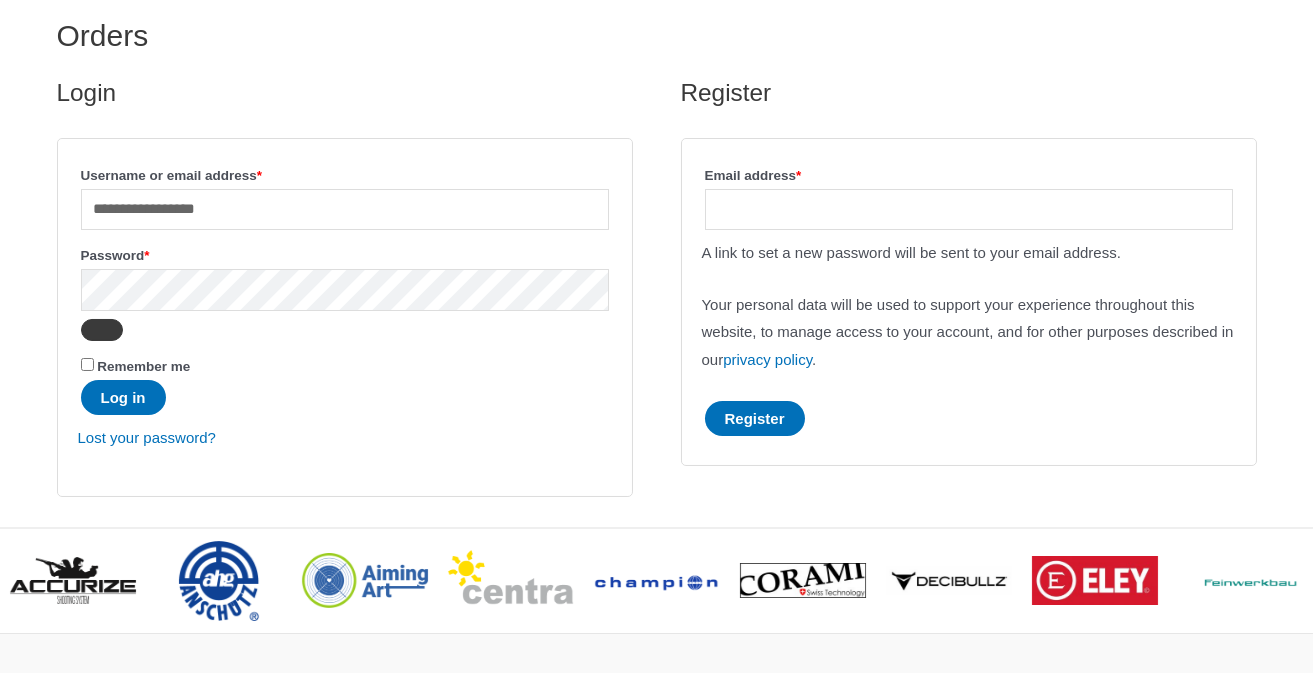 click at bounding box center [102, 330] 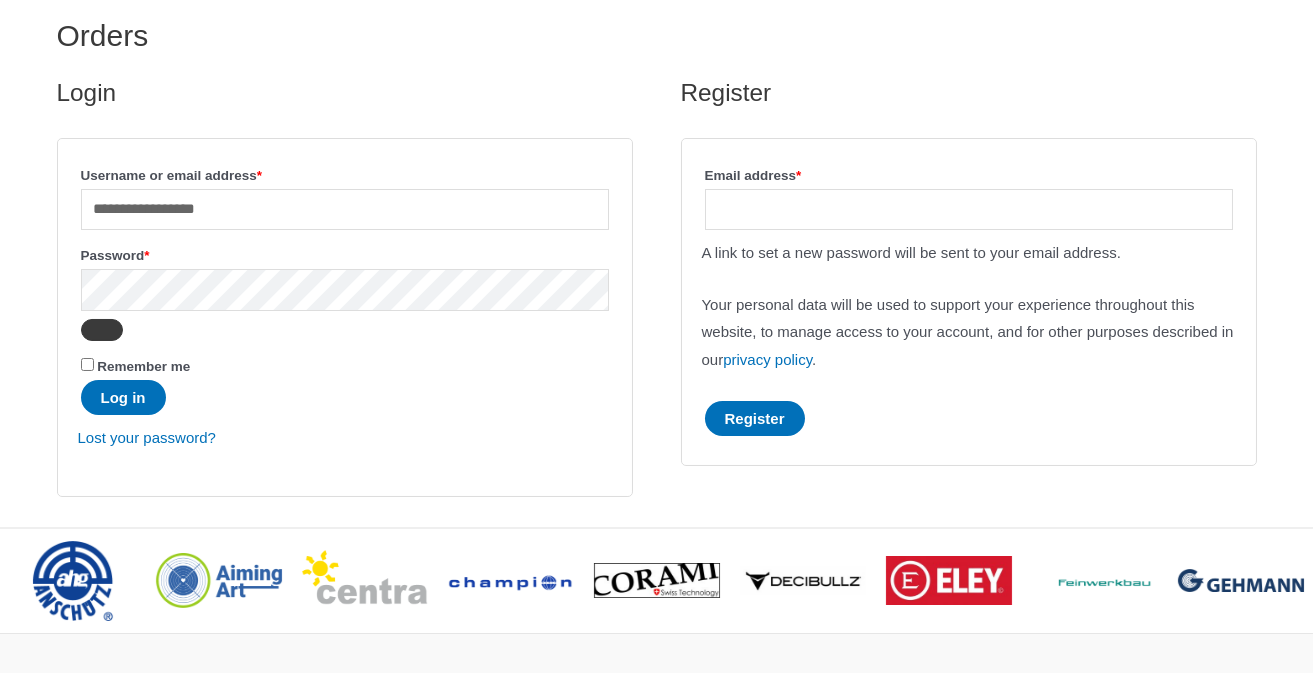 click at bounding box center (102, 330) 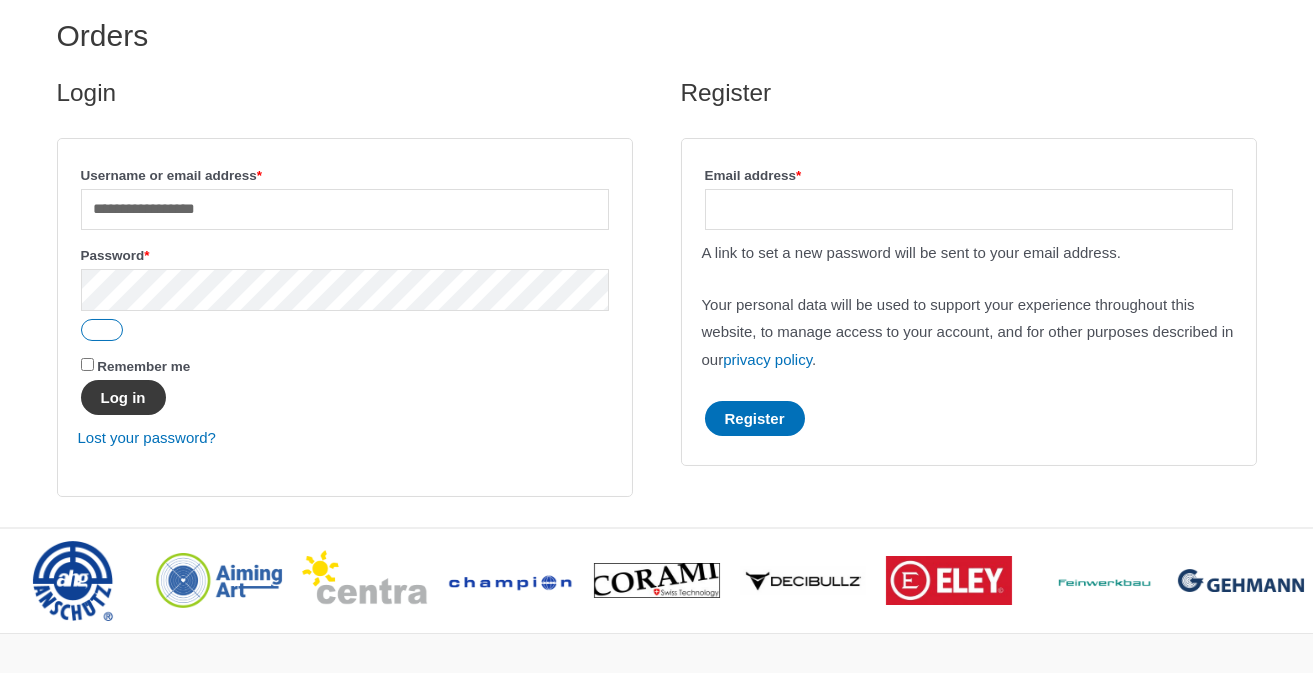 click on "Log in" at bounding box center [123, 397] 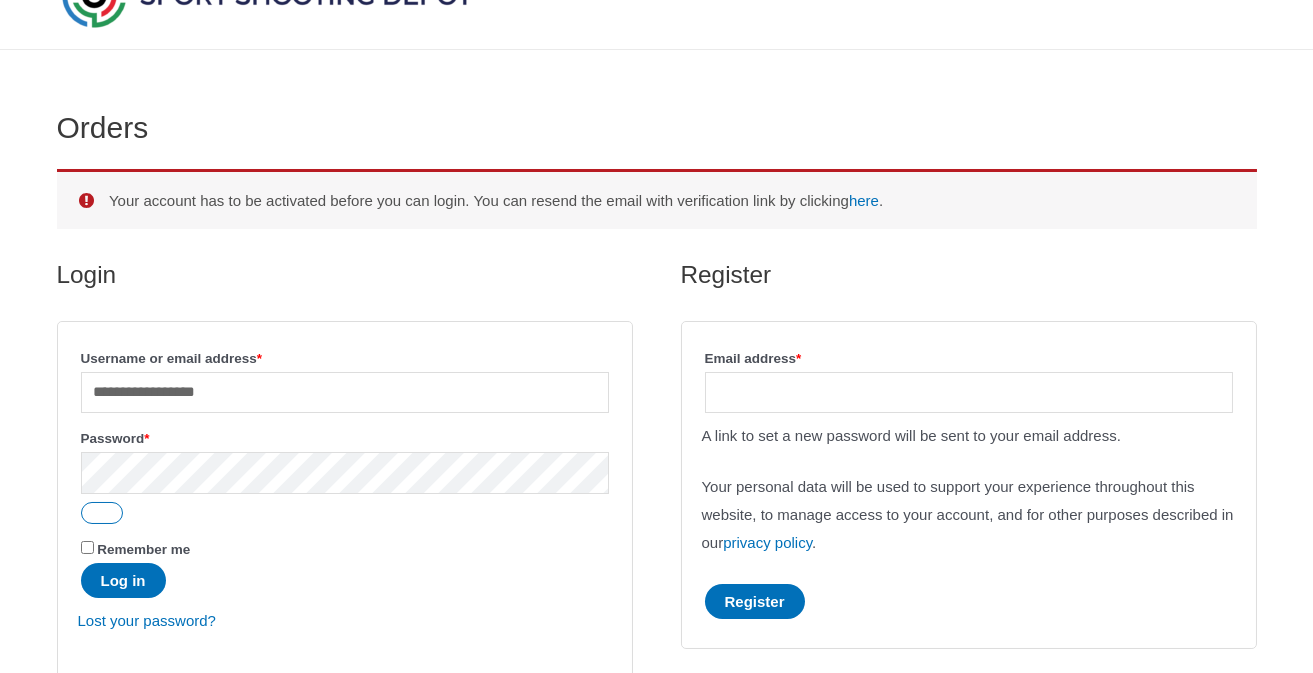 scroll, scrollTop: 0, scrollLeft: 0, axis: both 